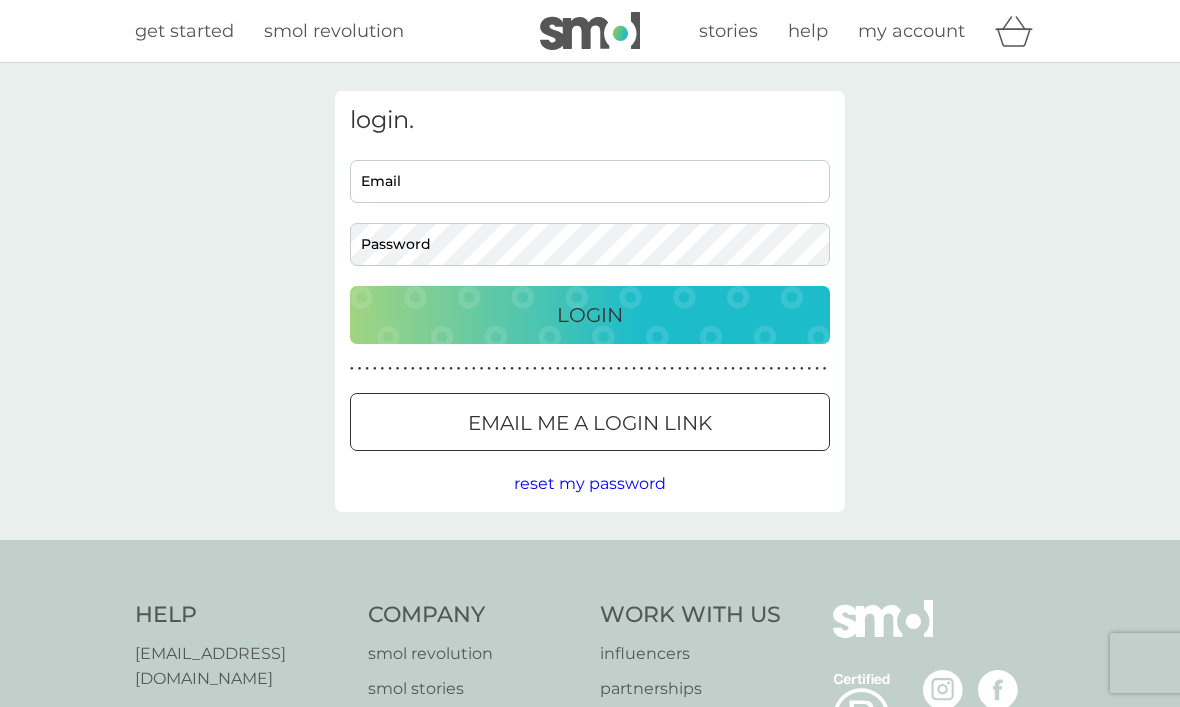 scroll, scrollTop: 0, scrollLeft: 0, axis: both 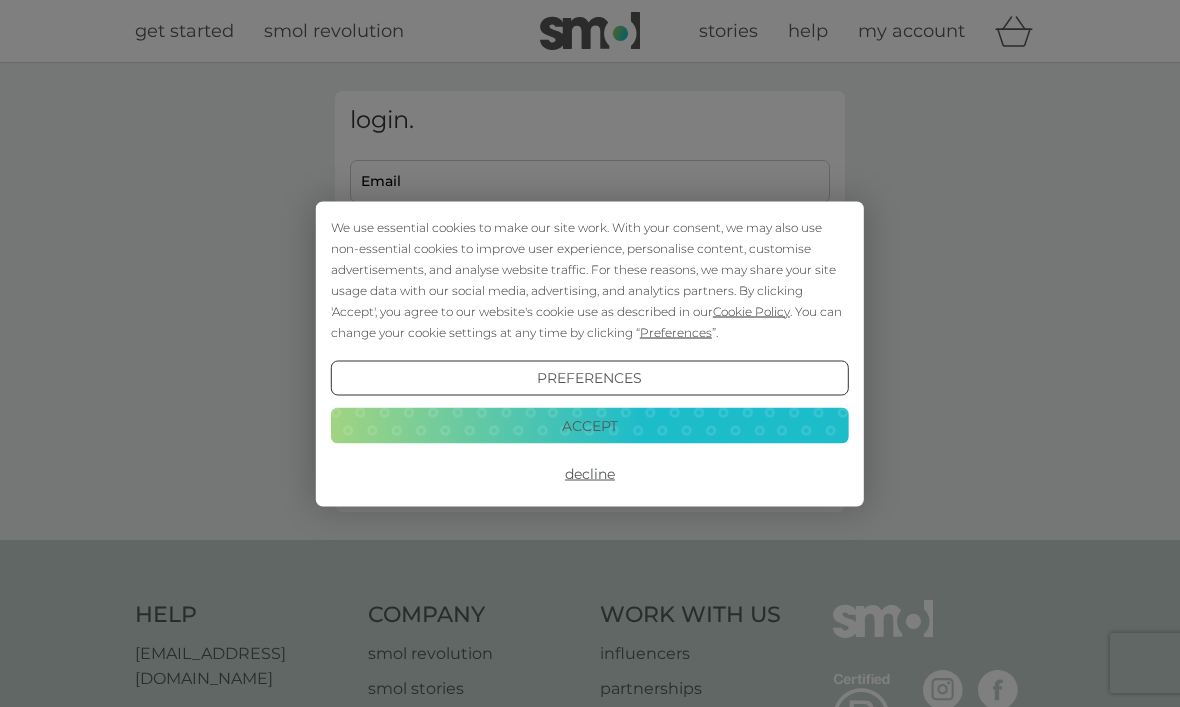 click on "Accept" at bounding box center (590, 426) 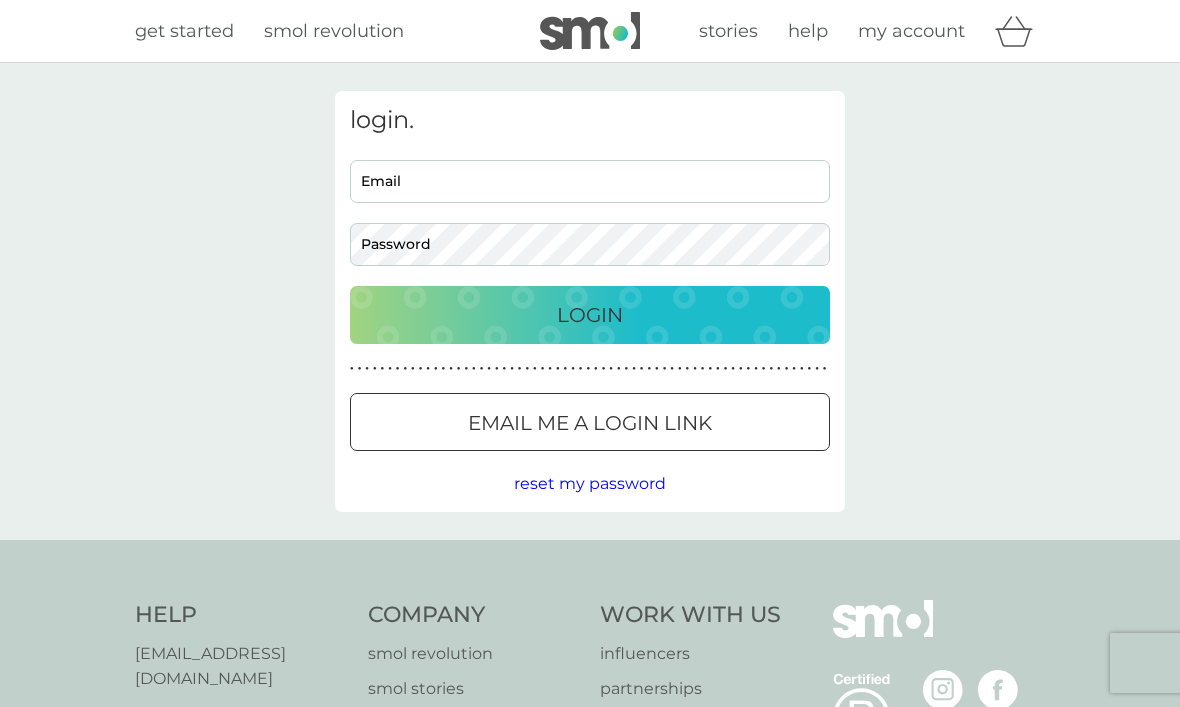 scroll, scrollTop: 0, scrollLeft: 0, axis: both 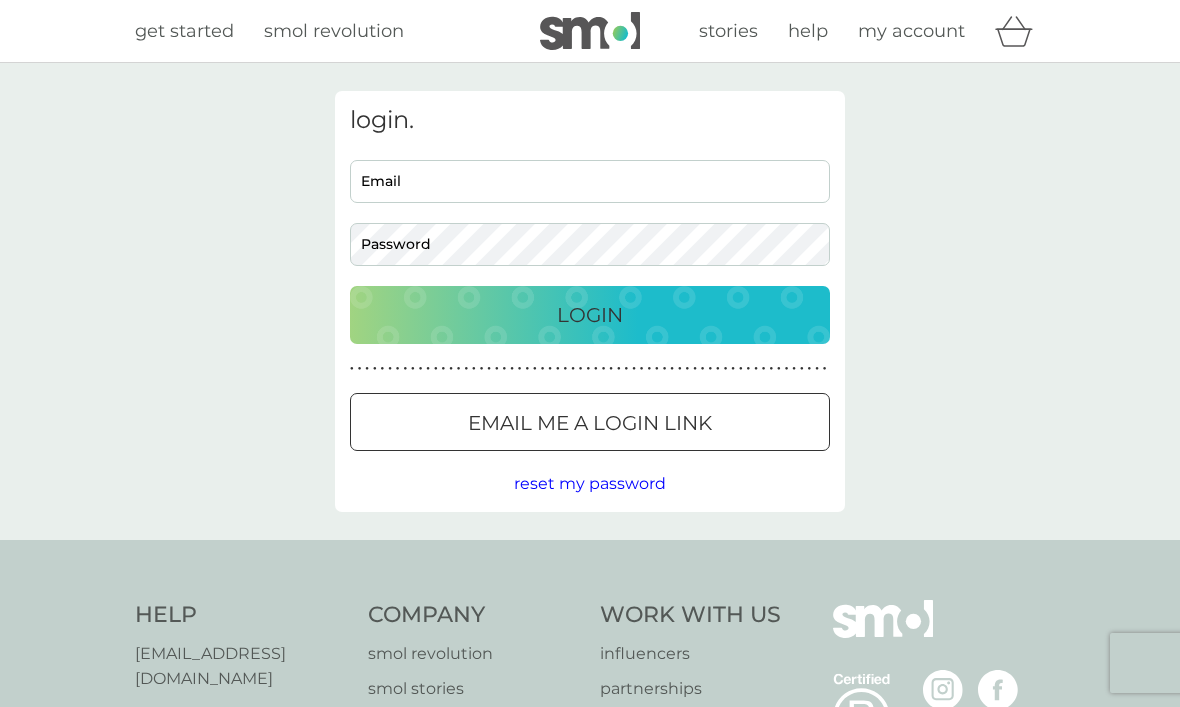 click on "Email" at bounding box center (590, 181) 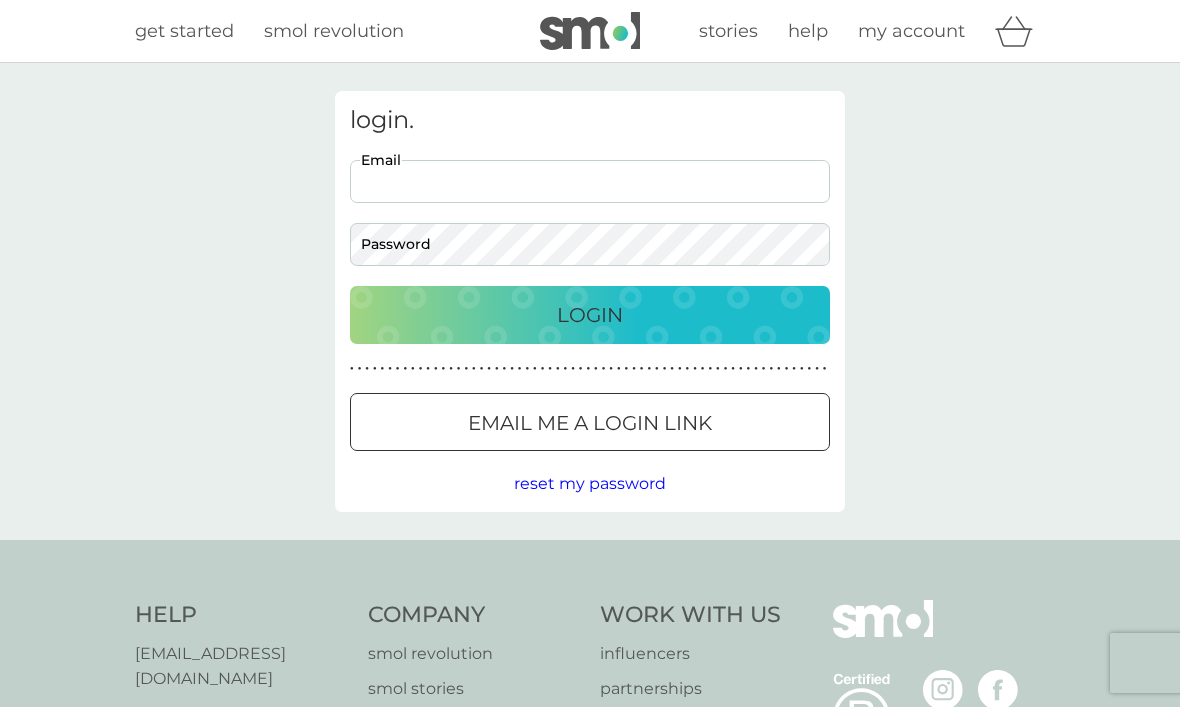 type on "maris.elkington@talktalk.net" 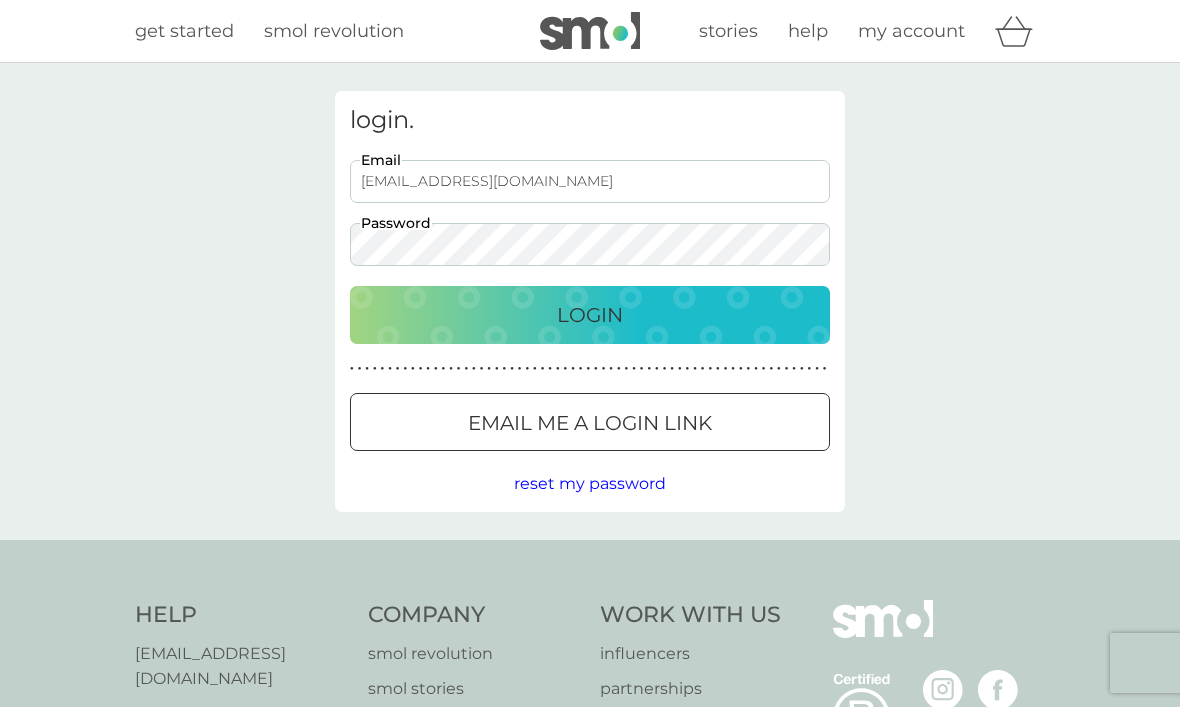 click on "Login" at bounding box center [590, 315] 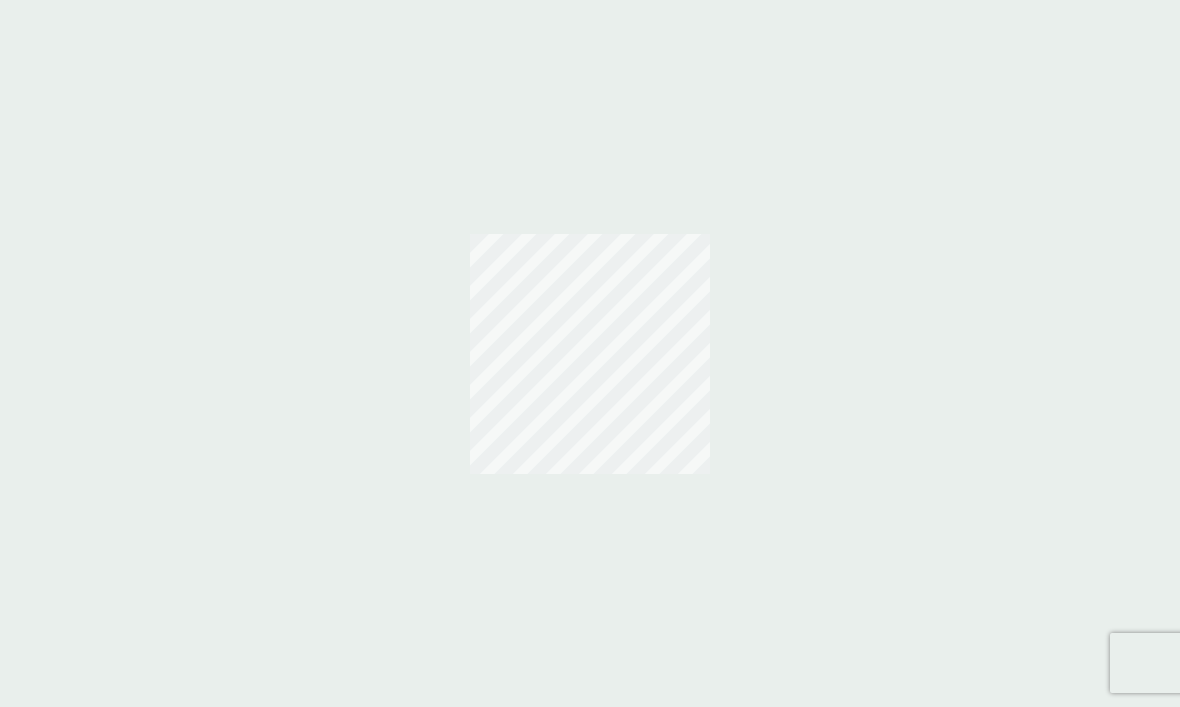 scroll, scrollTop: 0, scrollLeft: 0, axis: both 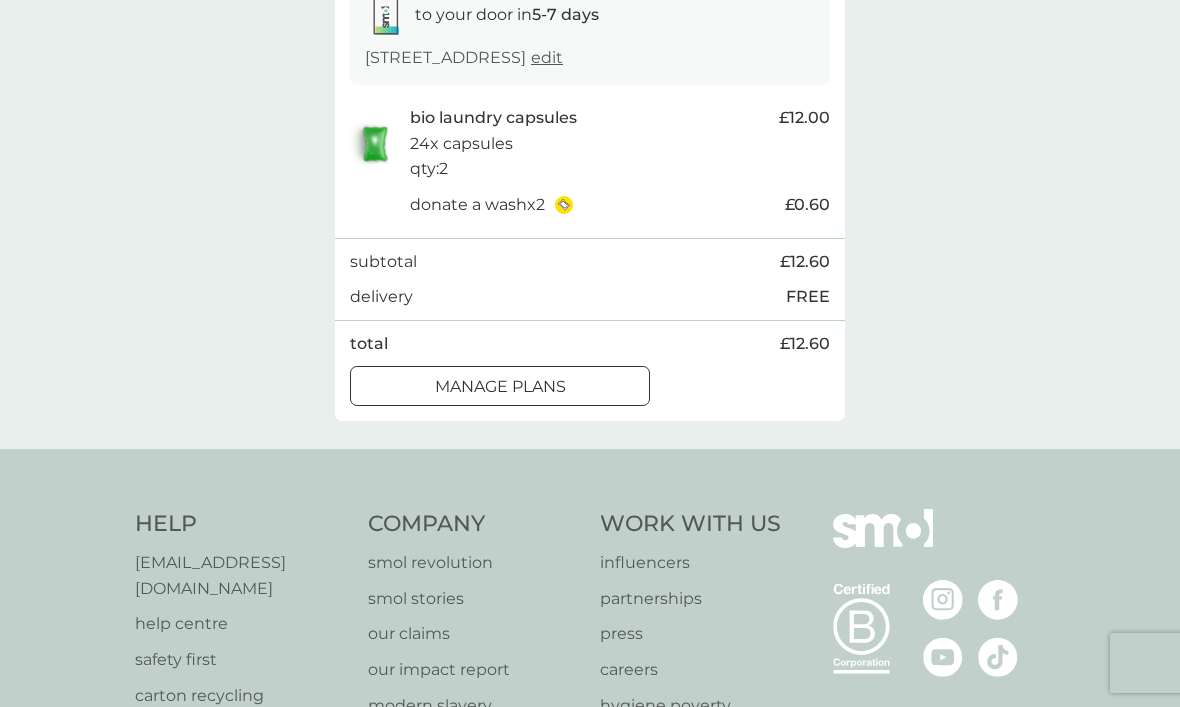 click on "manage plans" at bounding box center [500, 387] 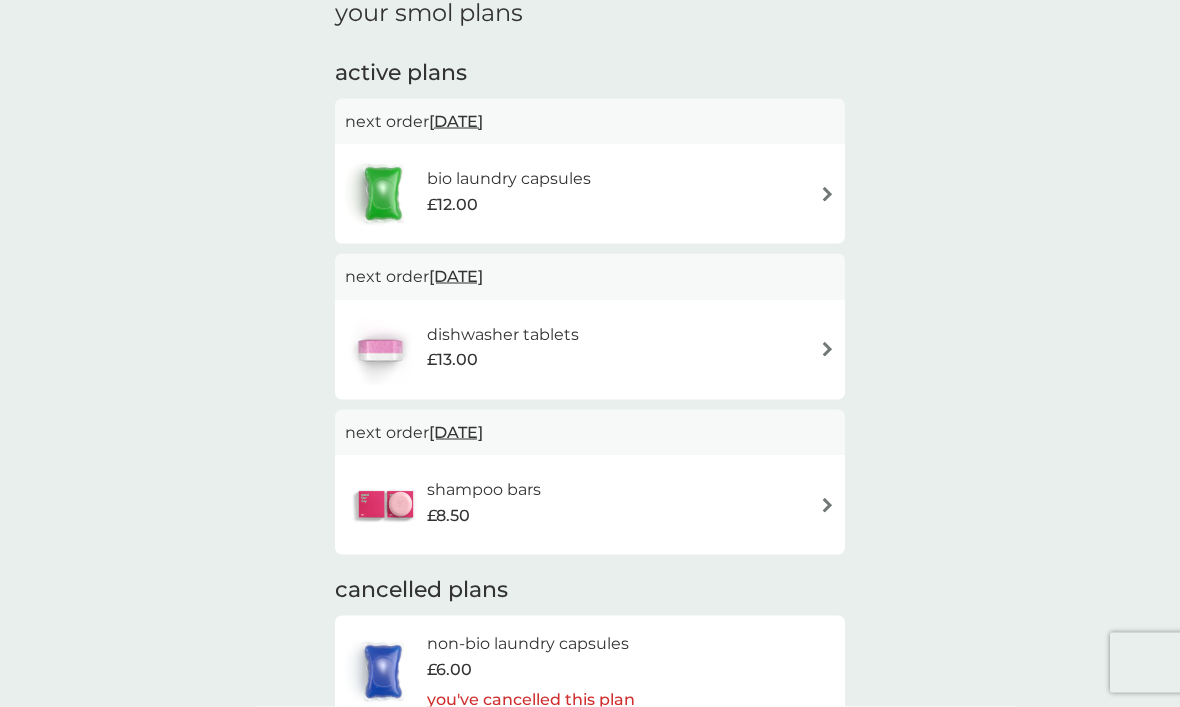 scroll, scrollTop: 107, scrollLeft: 0, axis: vertical 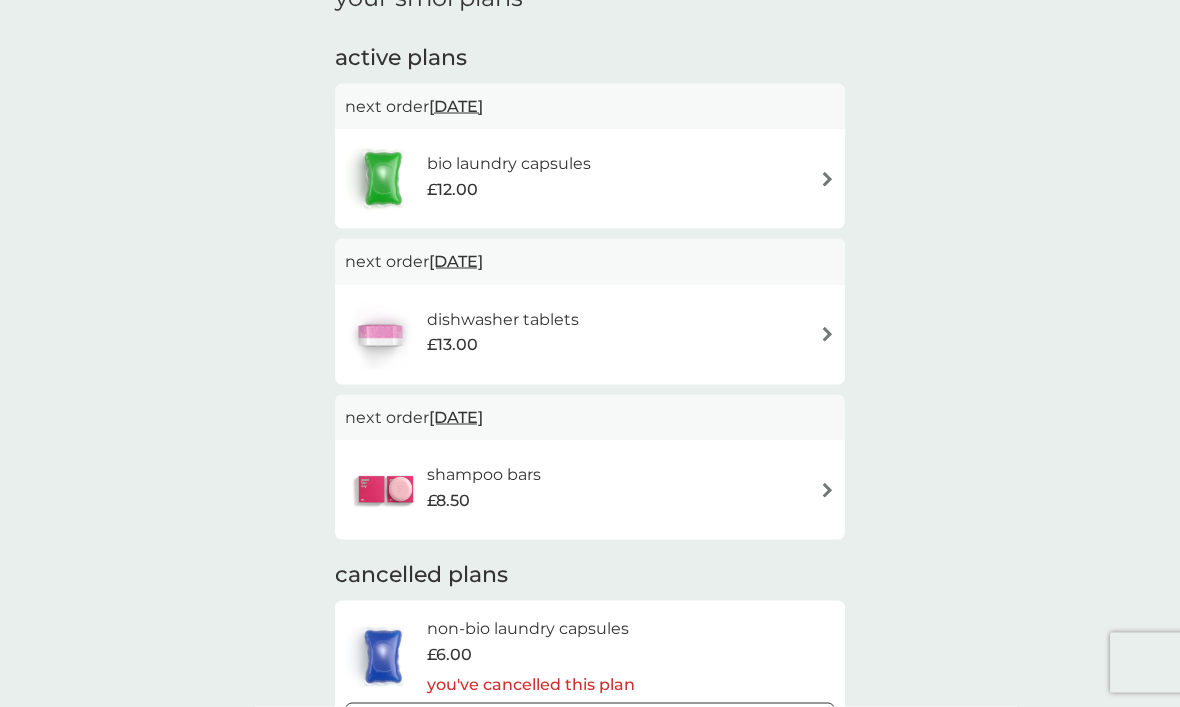 click at bounding box center (827, 179) 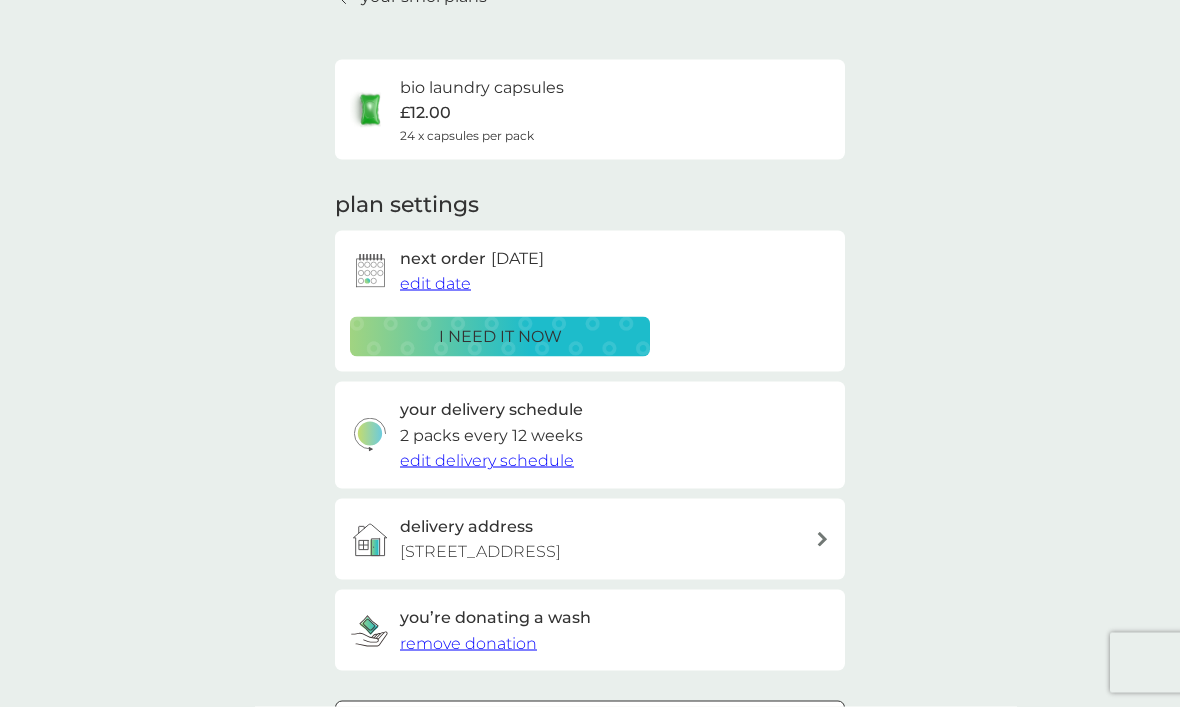 scroll, scrollTop: 0, scrollLeft: 0, axis: both 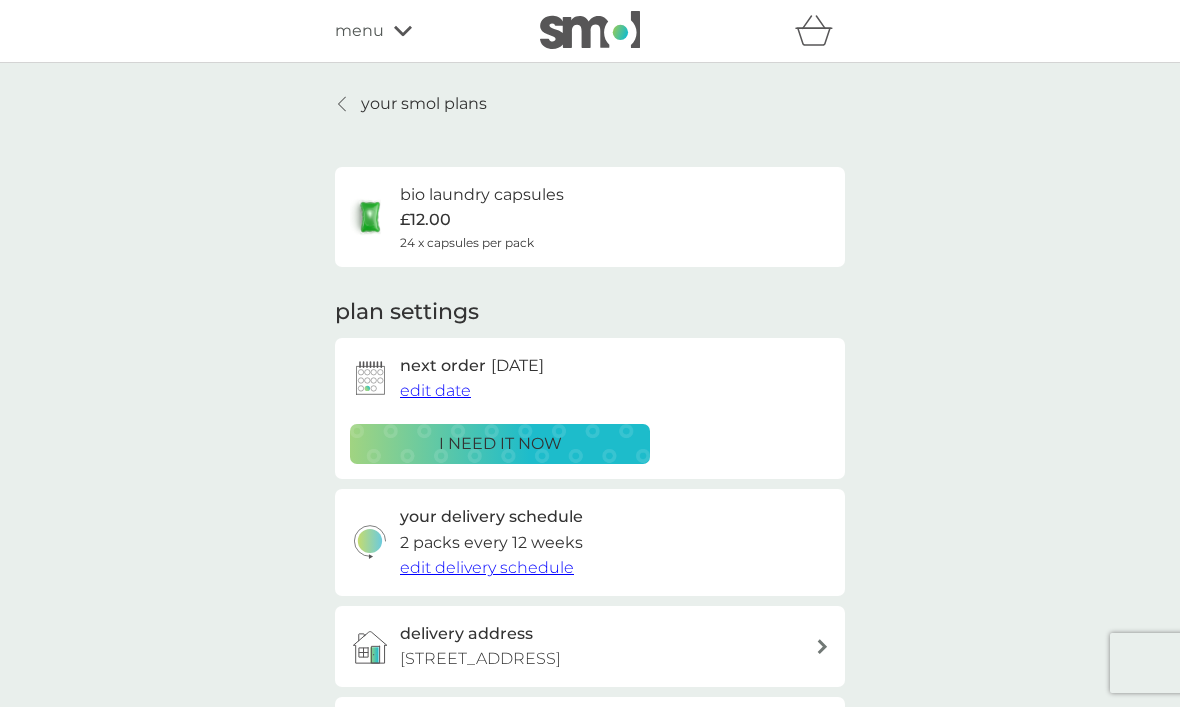 click on "edit date" at bounding box center [435, 390] 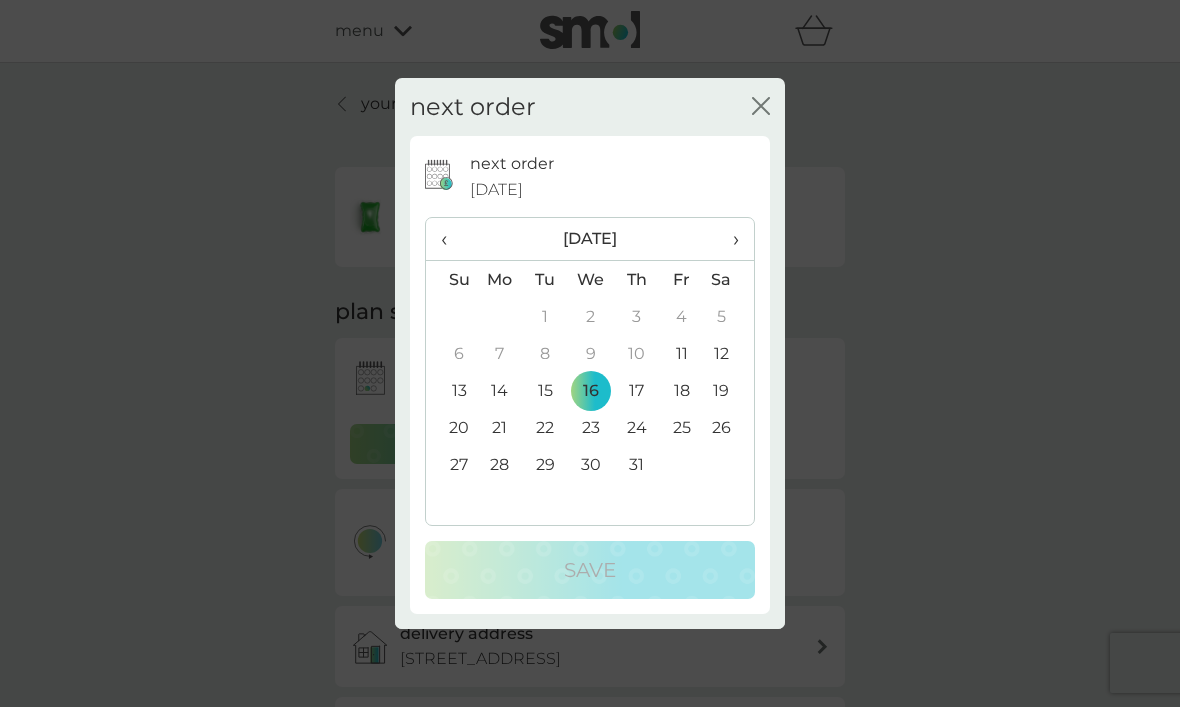 click on "›" at bounding box center (729, 239) 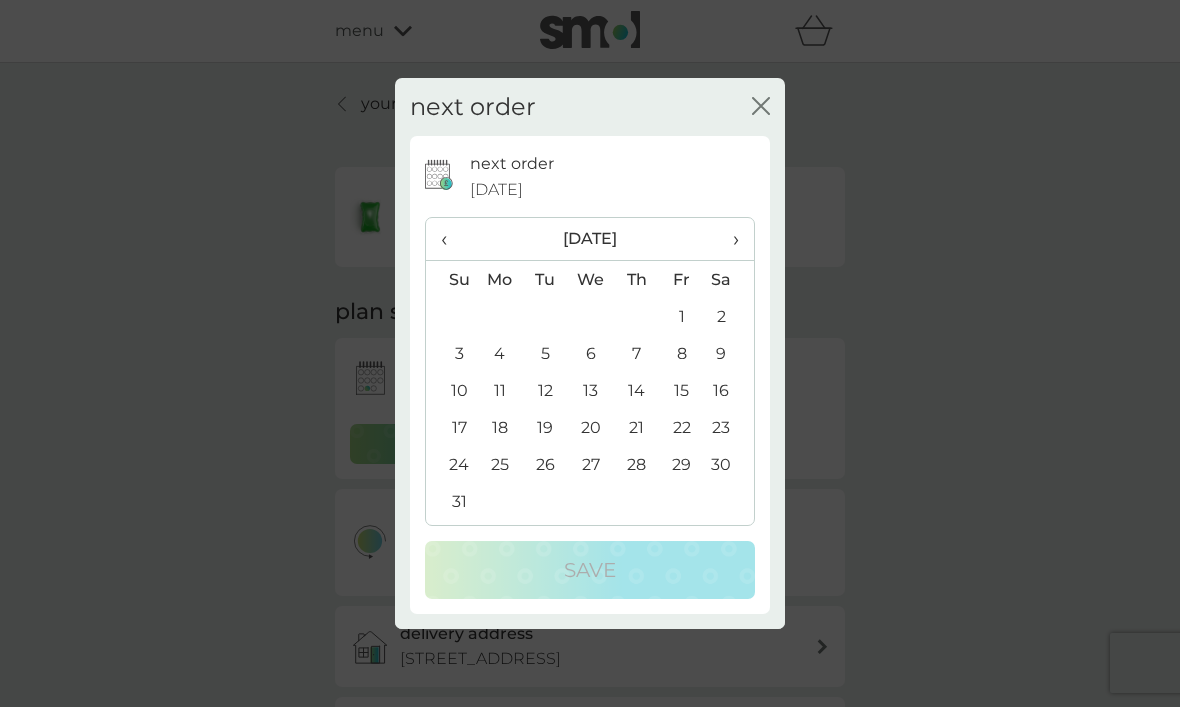 click on "›" at bounding box center (729, 239) 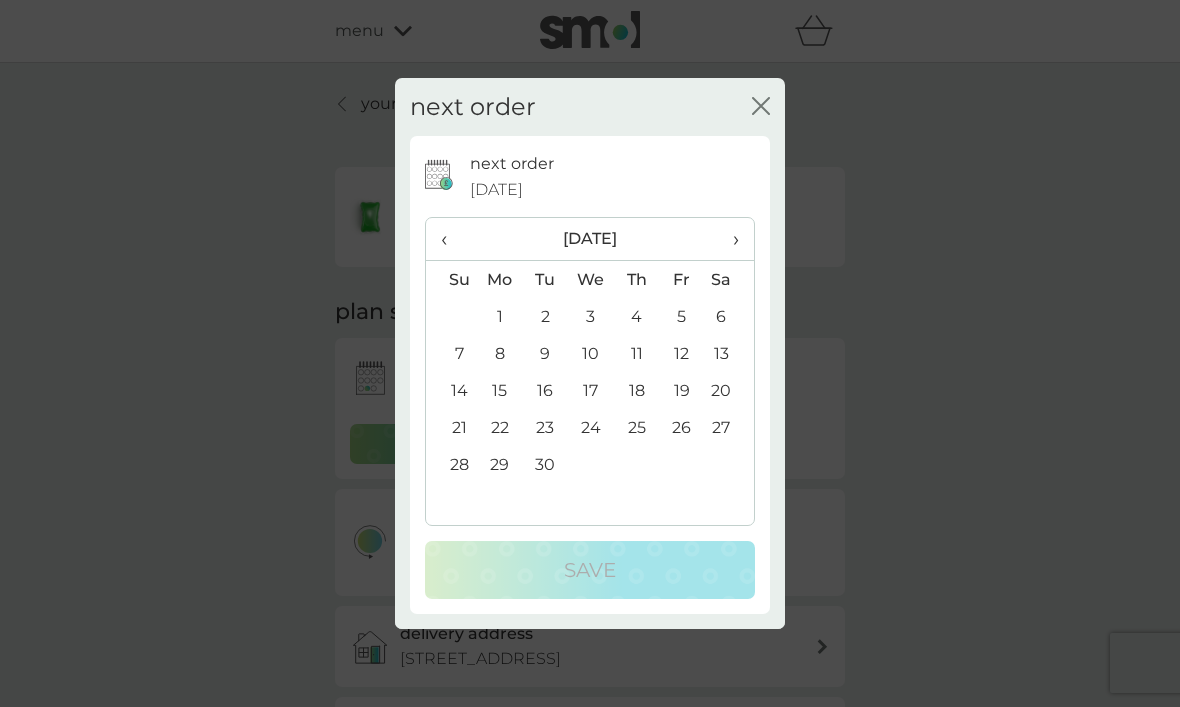 click on "›" at bounding box center (729, 239) 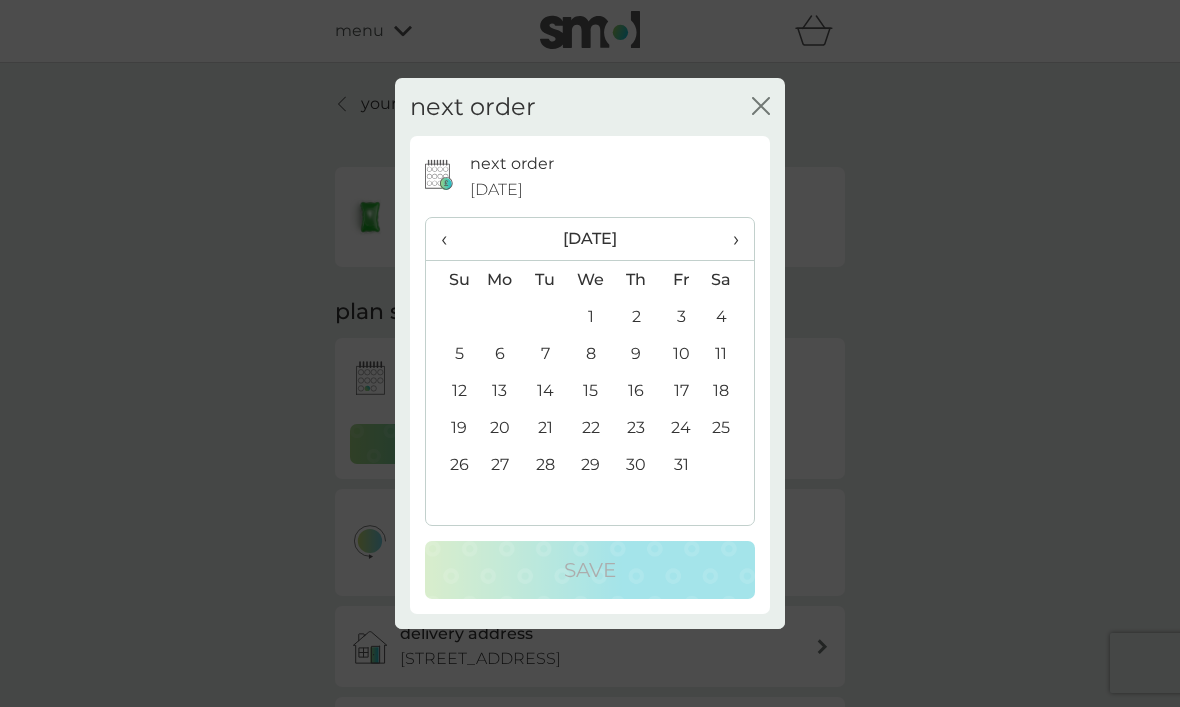 click on "›" at bounding box center [729, 239] 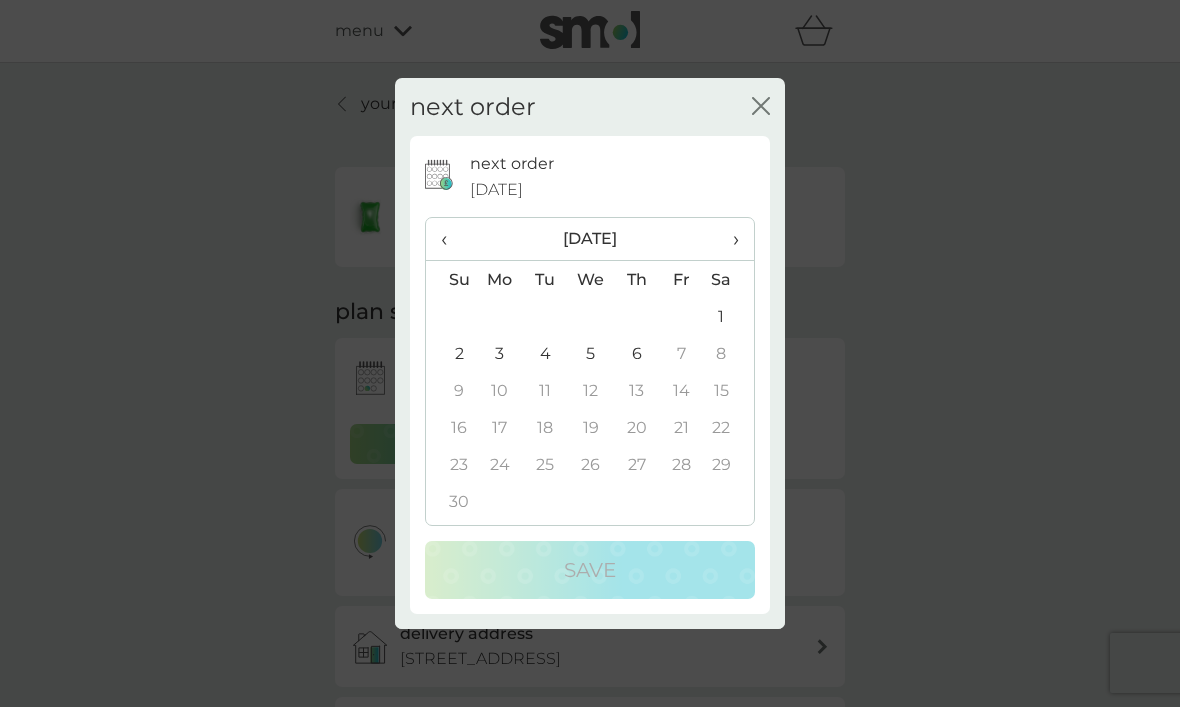 click on "6" at bounding box center [636, 353] 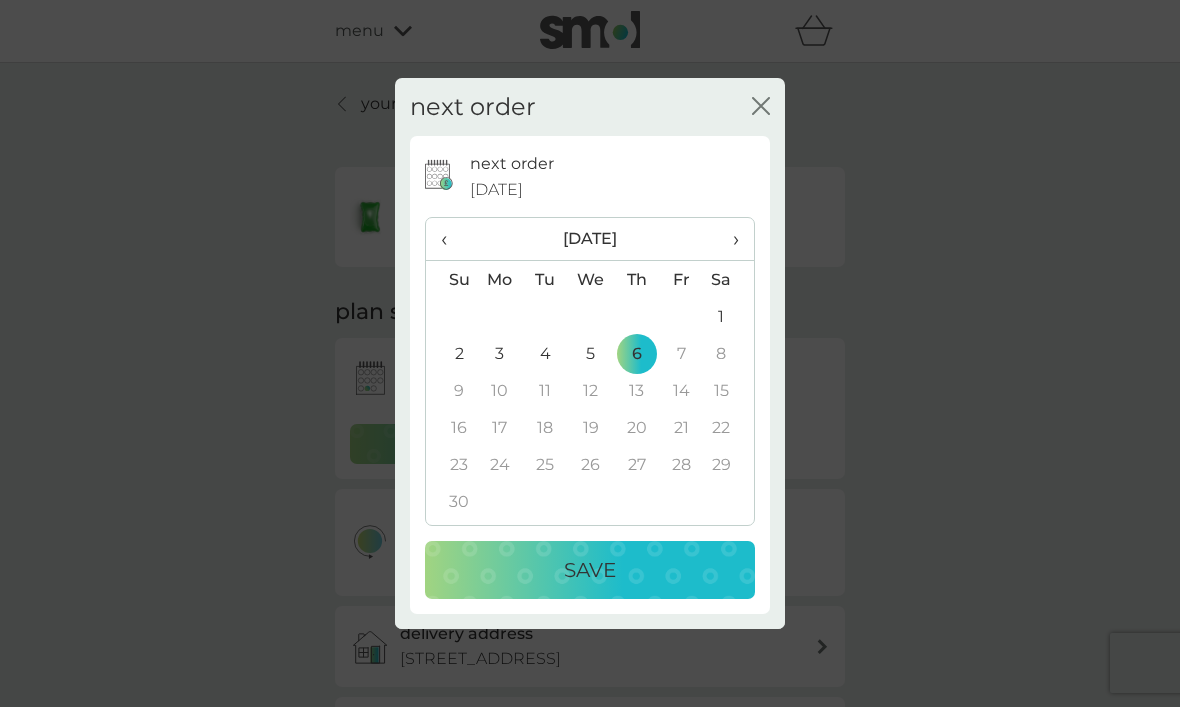 click on "Save" at bounding box center (590, 570) 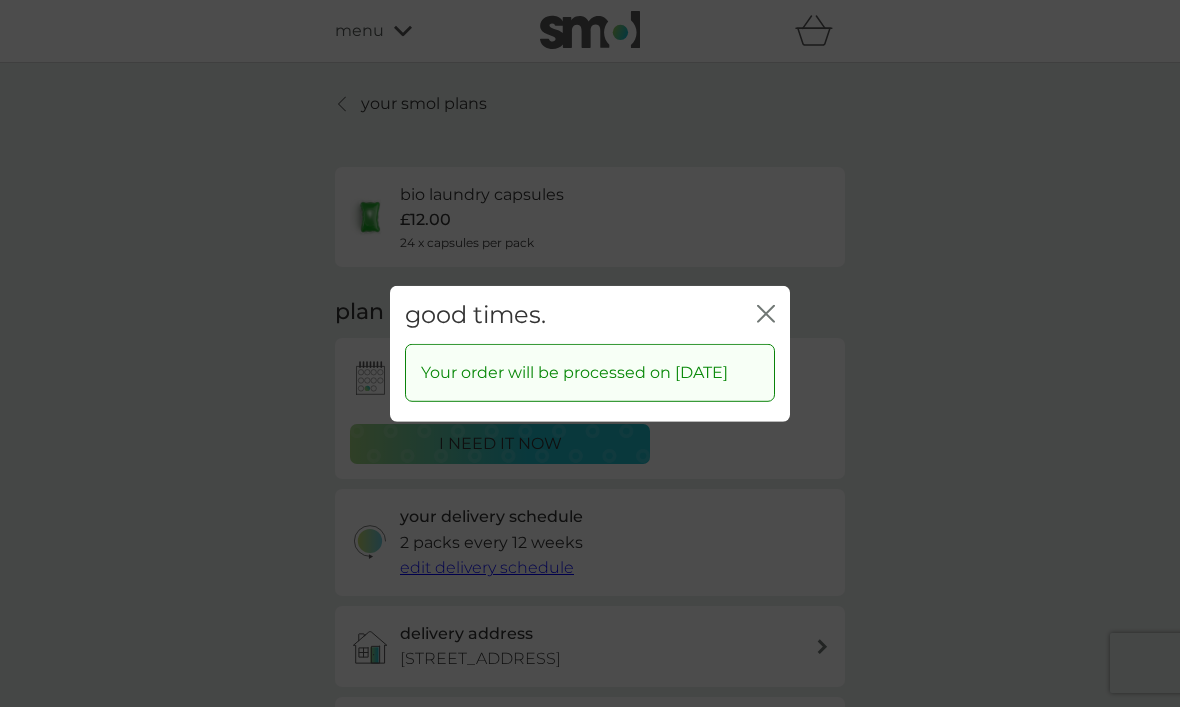 click 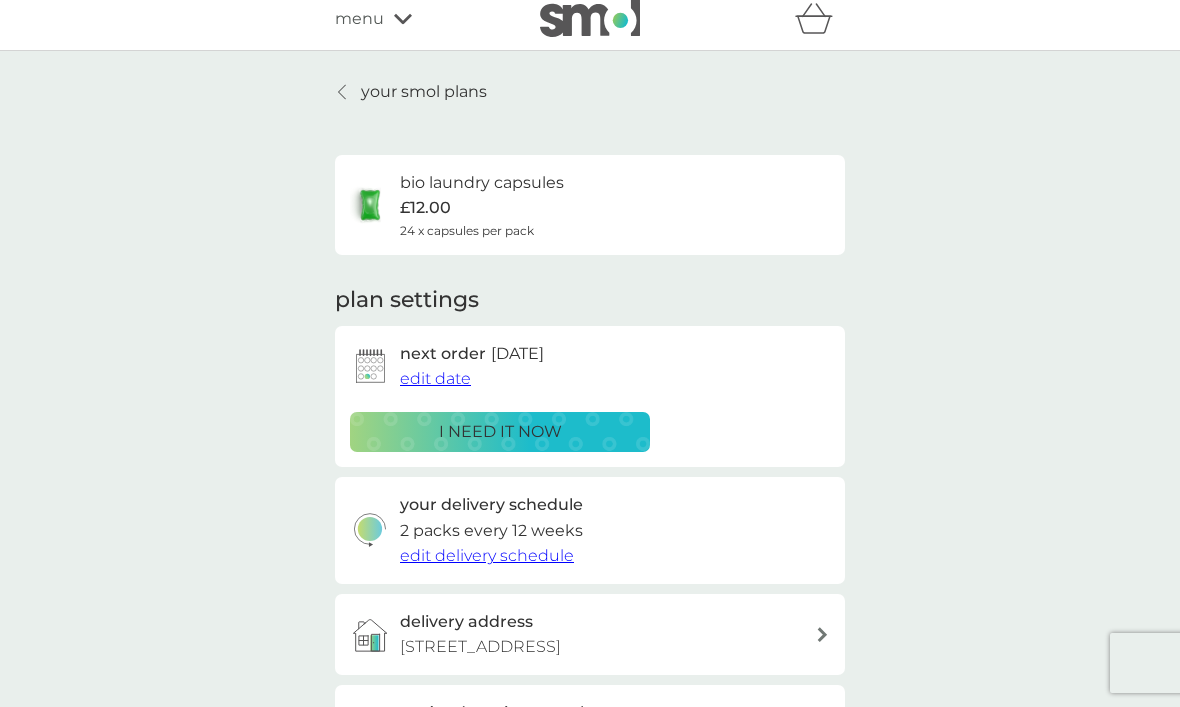 scroll, scrollTop: 0, scrollLeft: 0, axis: both 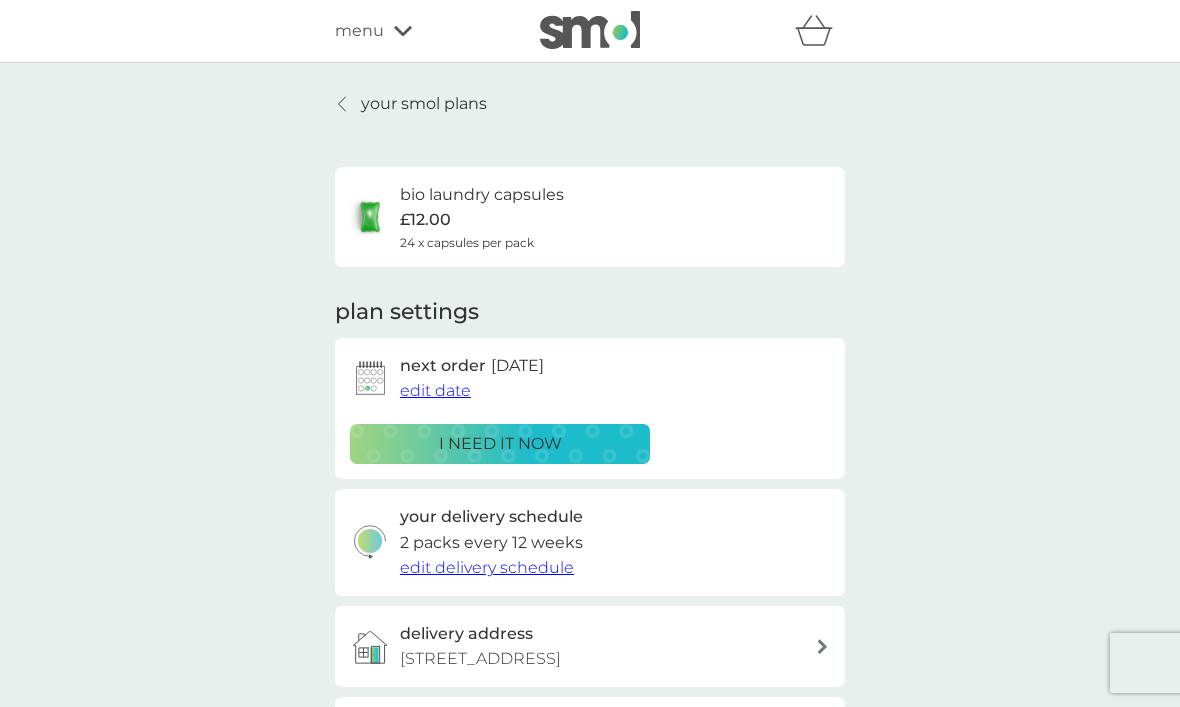 click on "your smol plans" at bounding box center (424, 104) 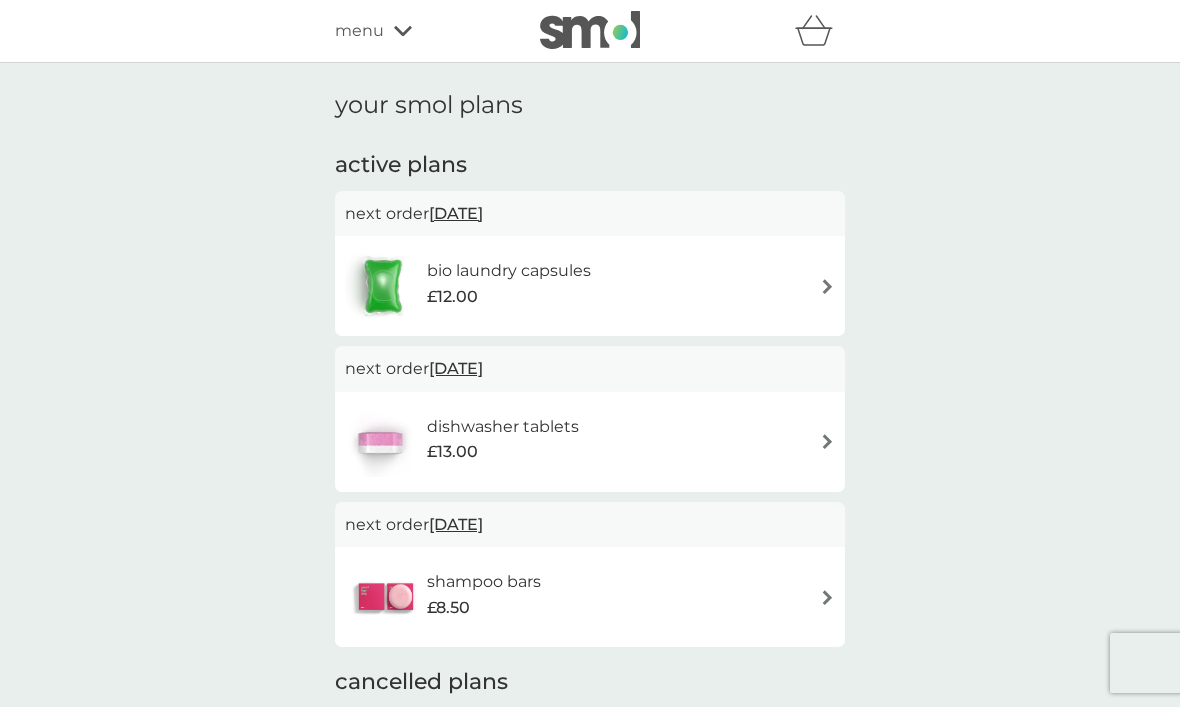 click at bounding box center [827, 441] 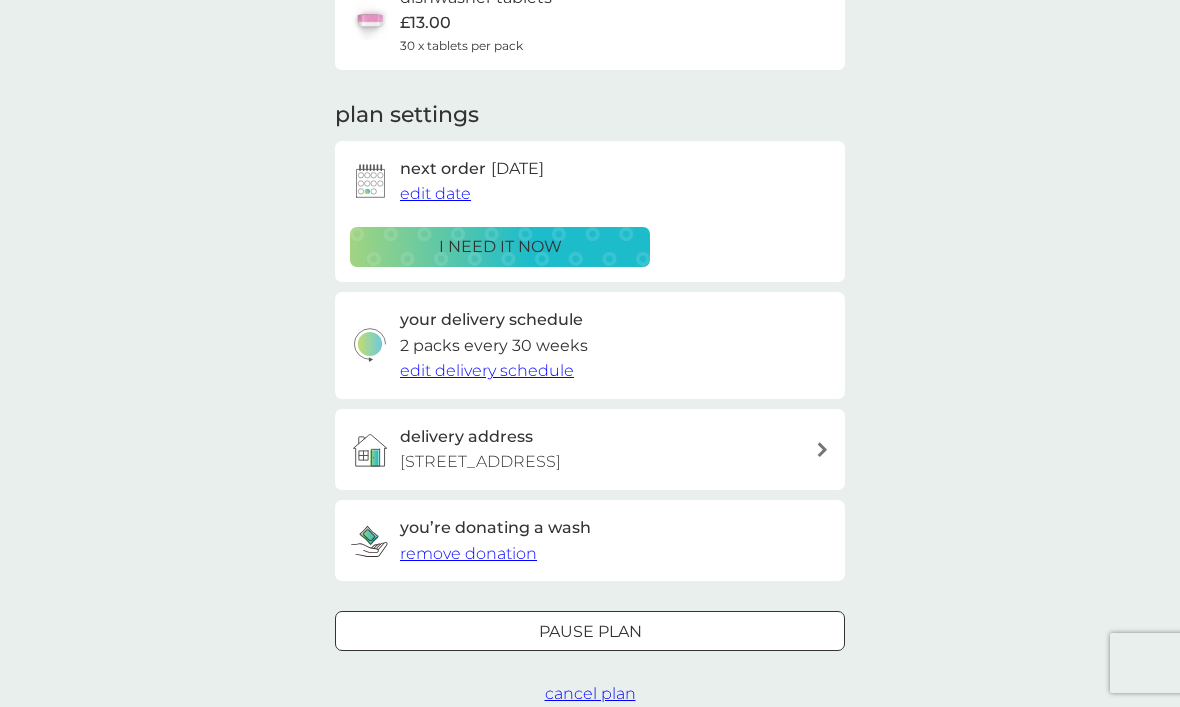 scroll, scrollTop: 154, scrollLeft: 0, axis: vertical 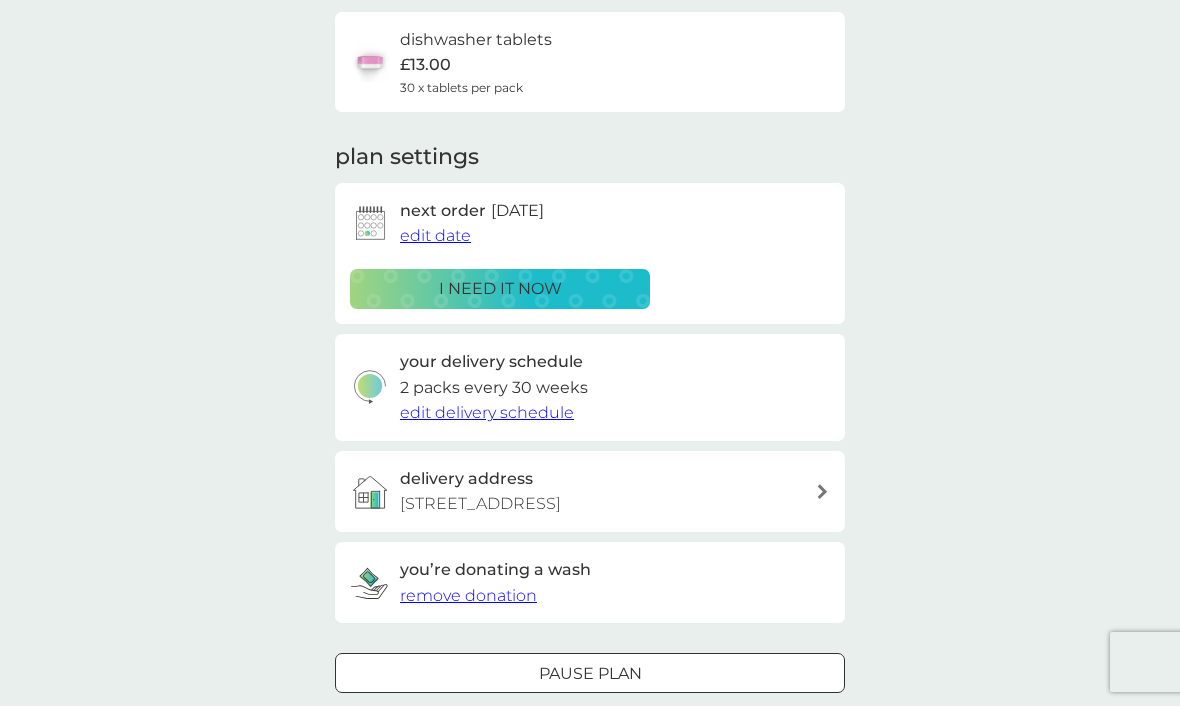click on "i need it now" at bounding box center (500, 290) 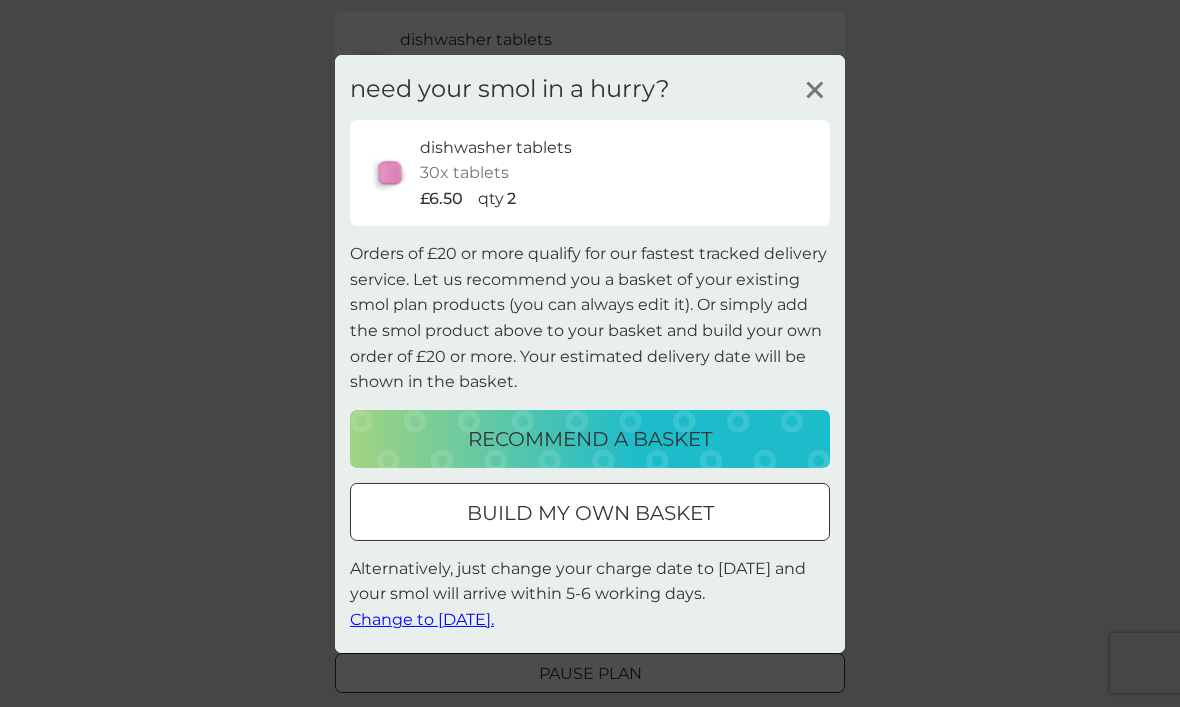 click on "build my own basket" at bounding box center (590, 513) 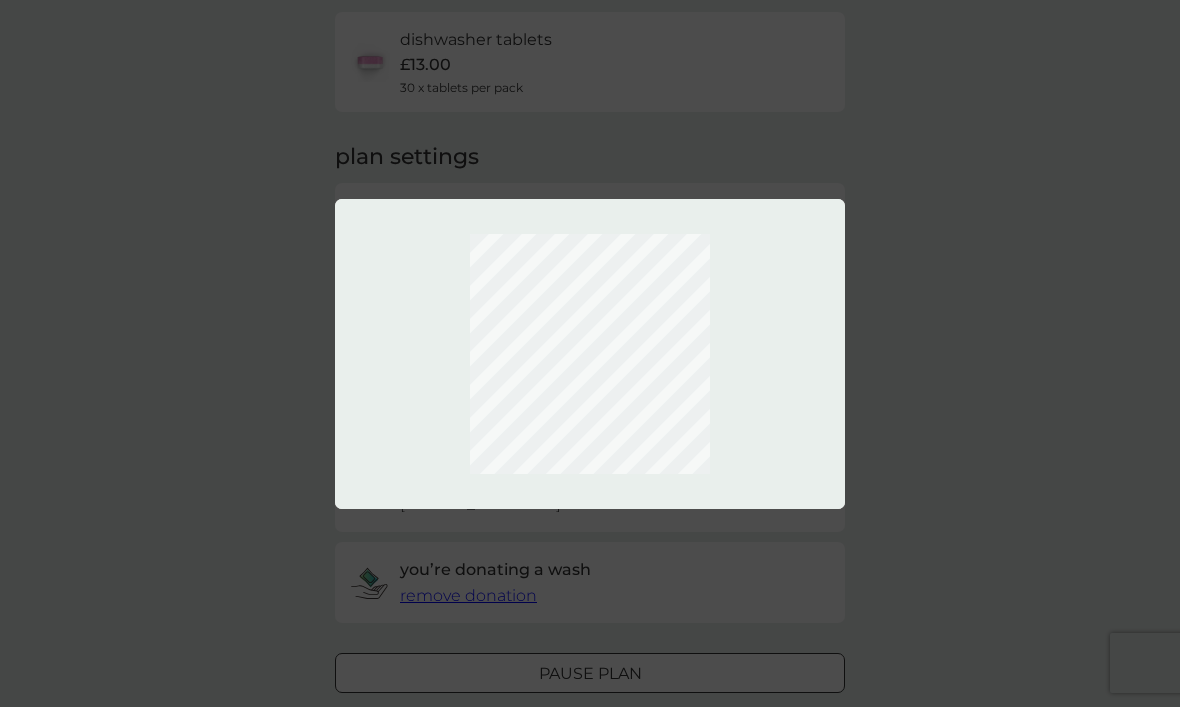 scroll, scrollTop: 0, scrollLeft: 0, axis: both 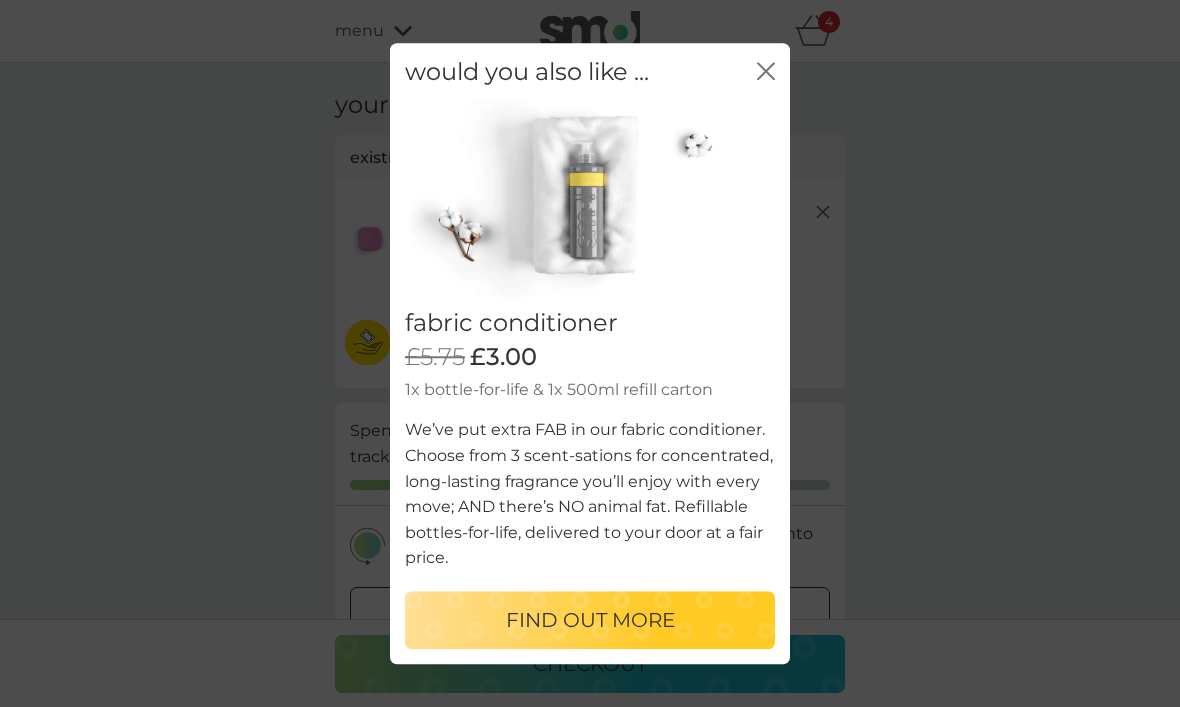 click on "close" 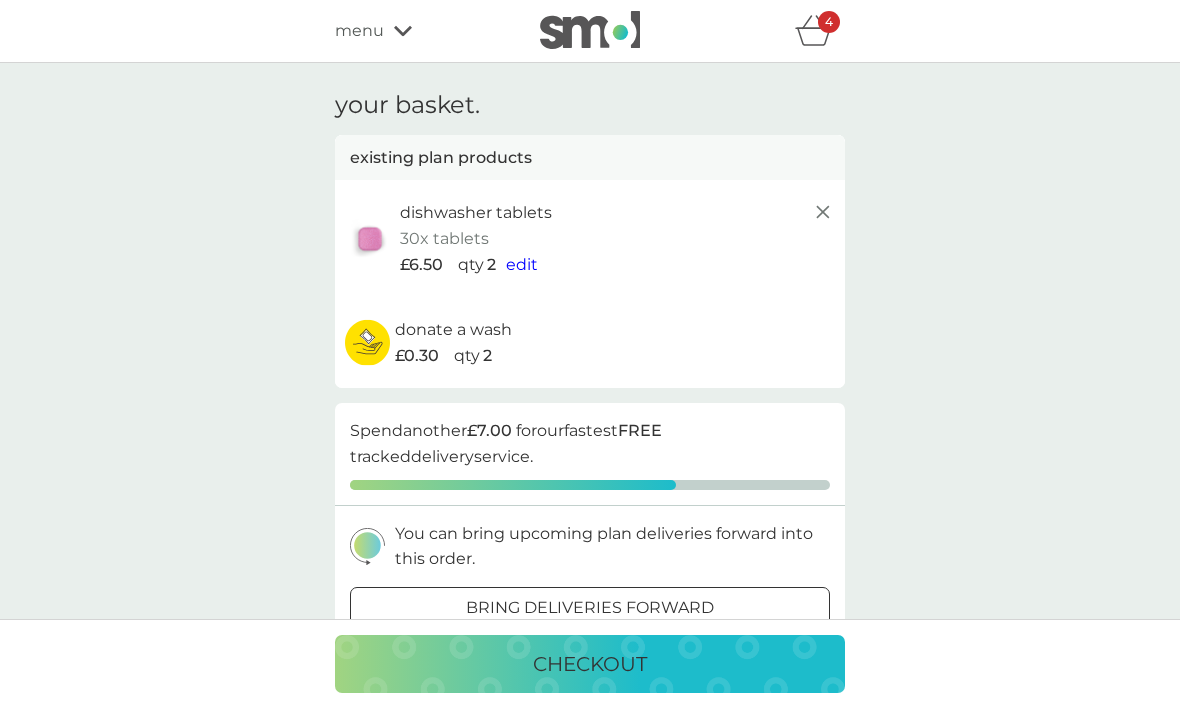 click on "4" at bounding box center (829, 22) 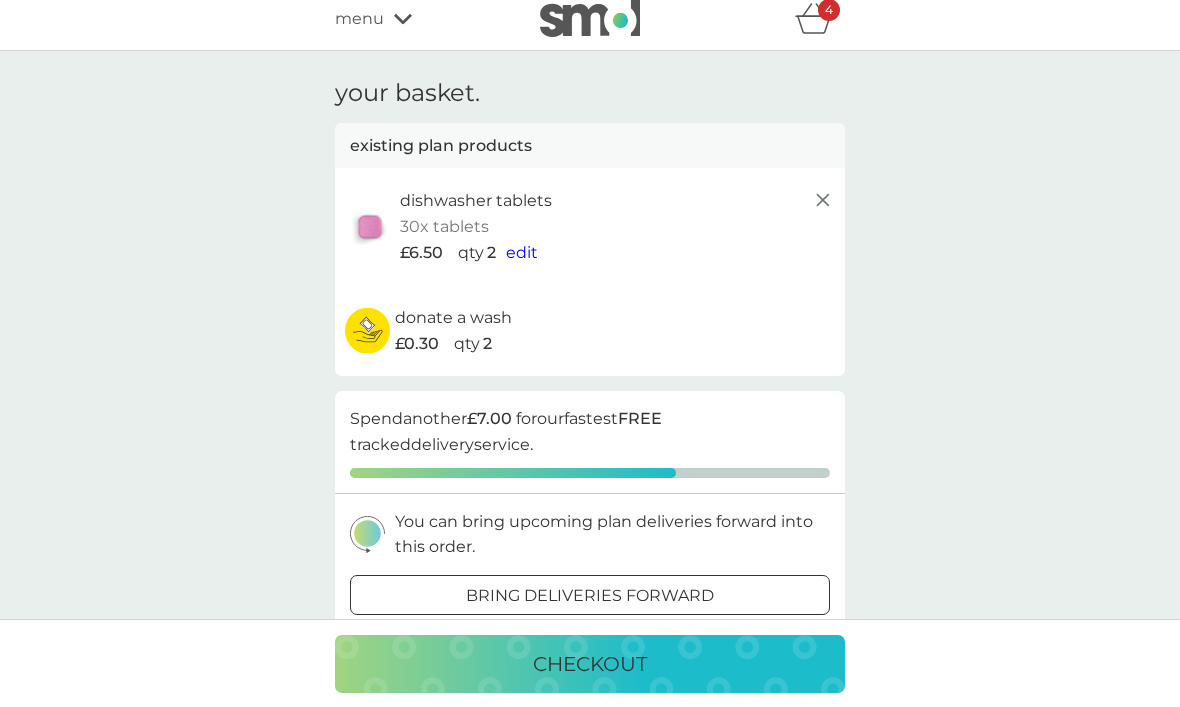 scroll, scrollTop: 0, scrollLeft: 0, axis: both 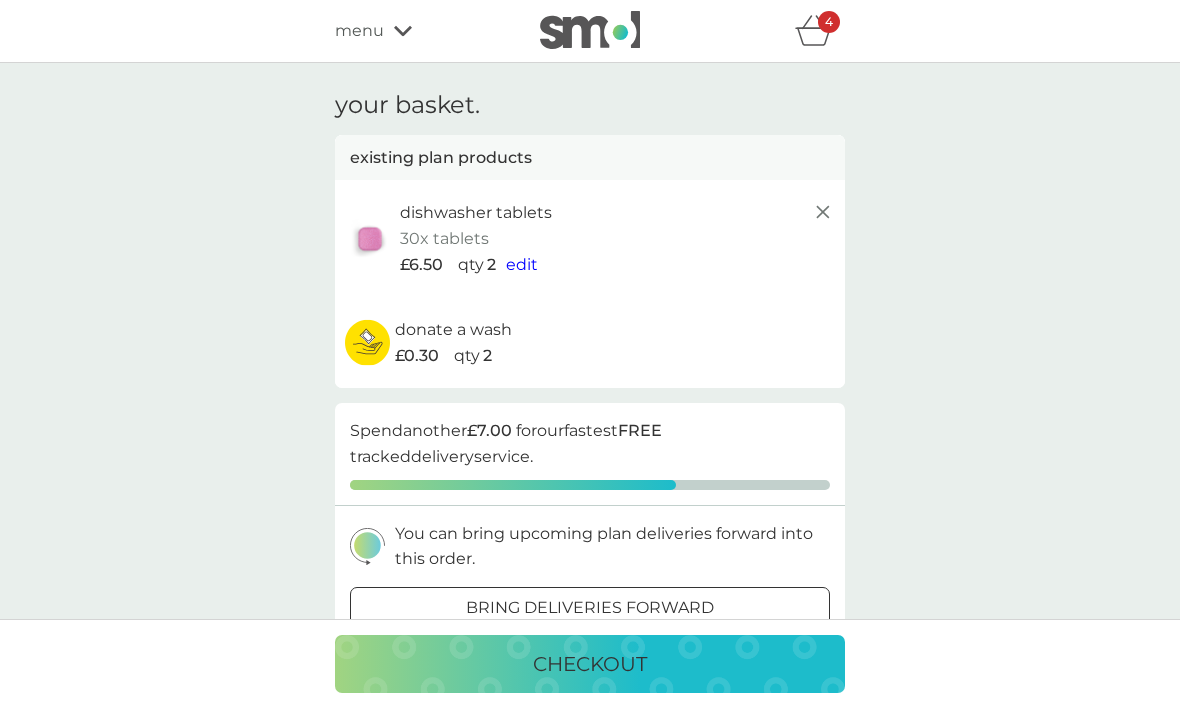 click on "edit" at bounding box center (522, 264) 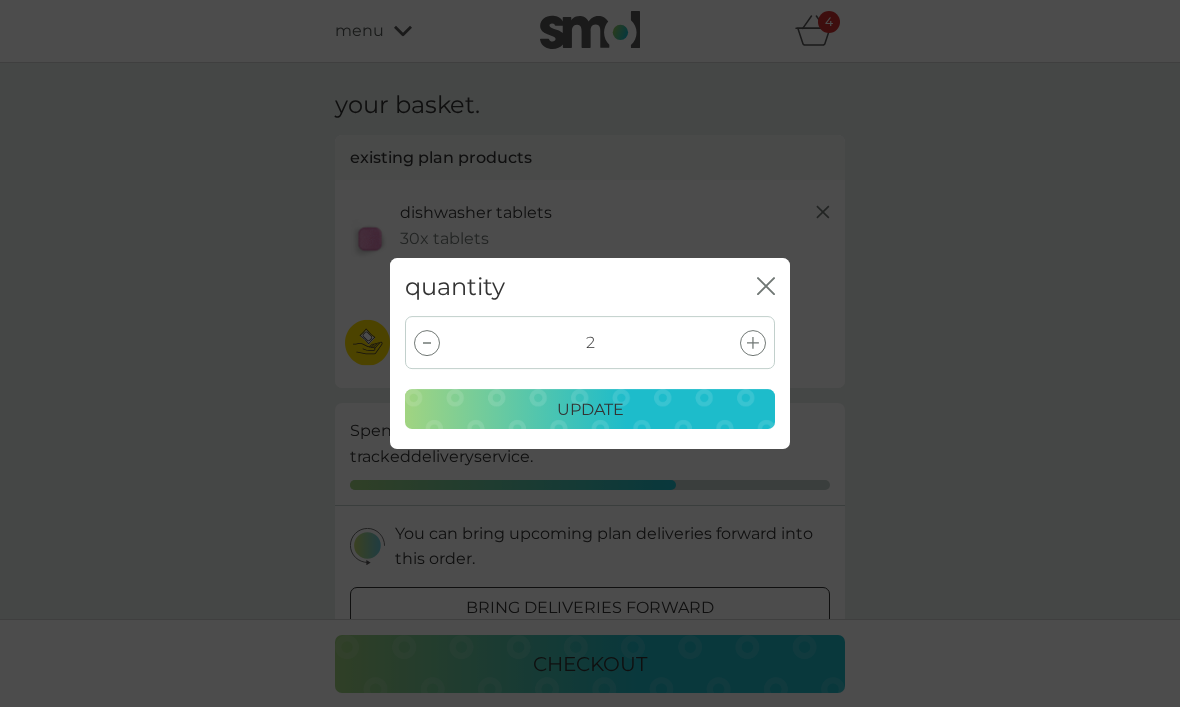 click 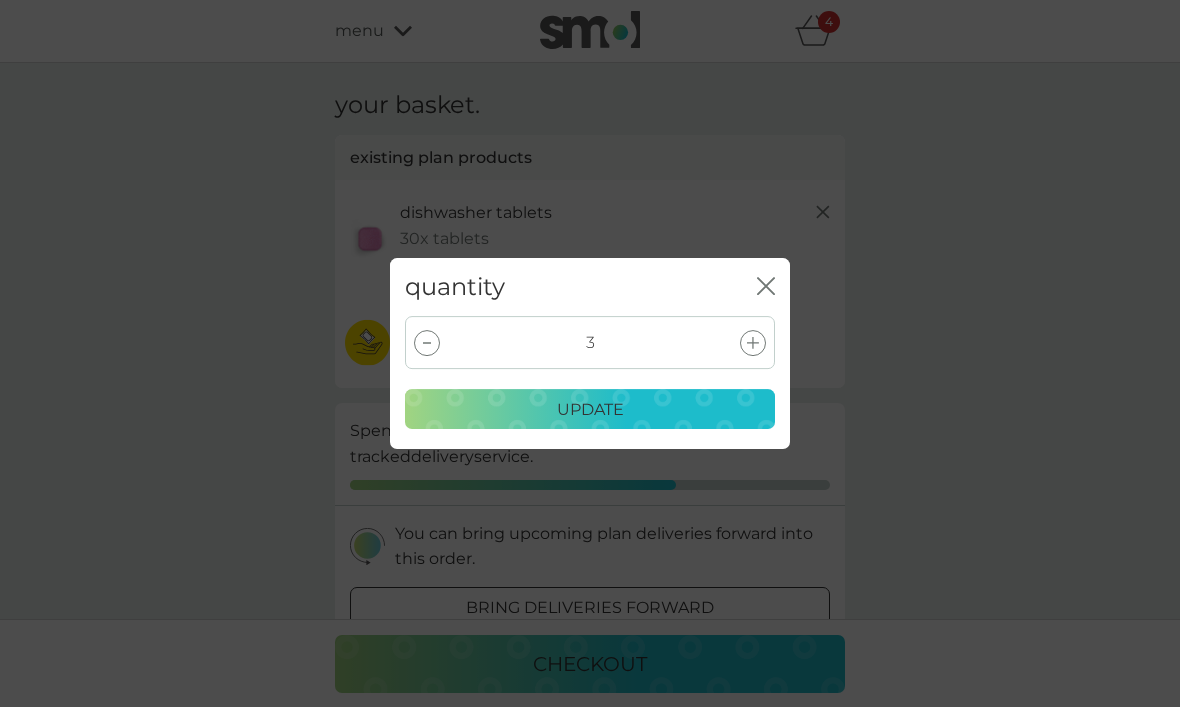 click at bounding box center (753, 343) 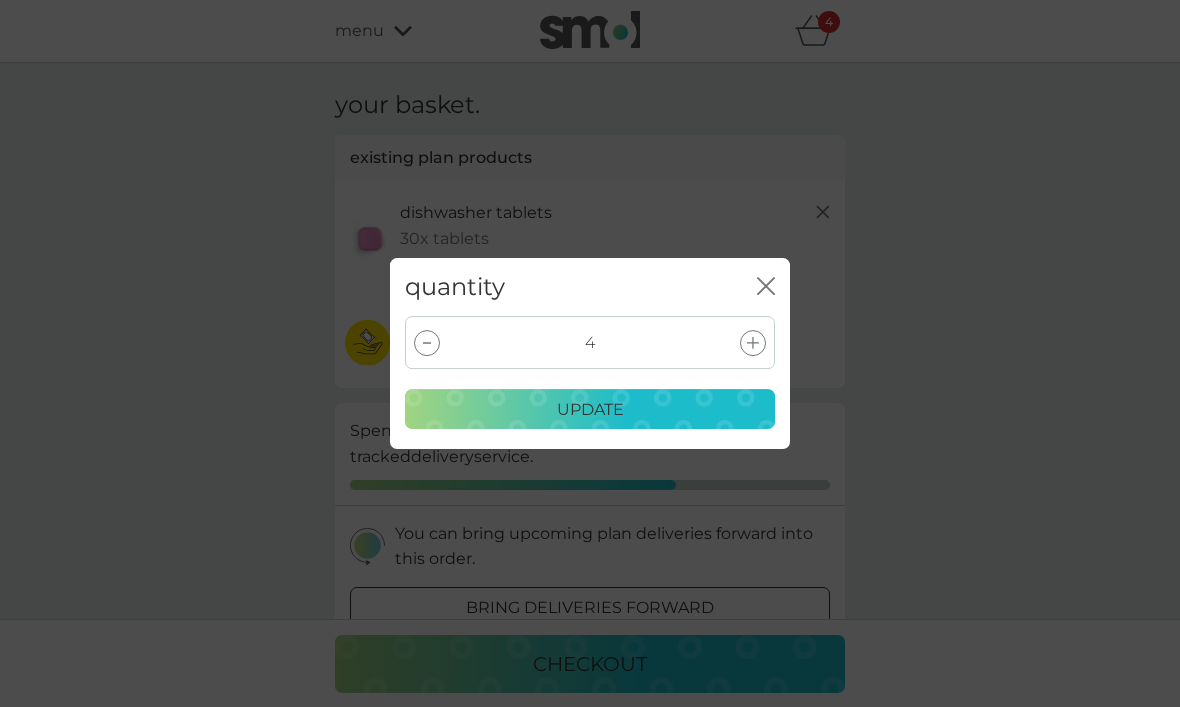 click on "update" at bounding box center (590, 410) 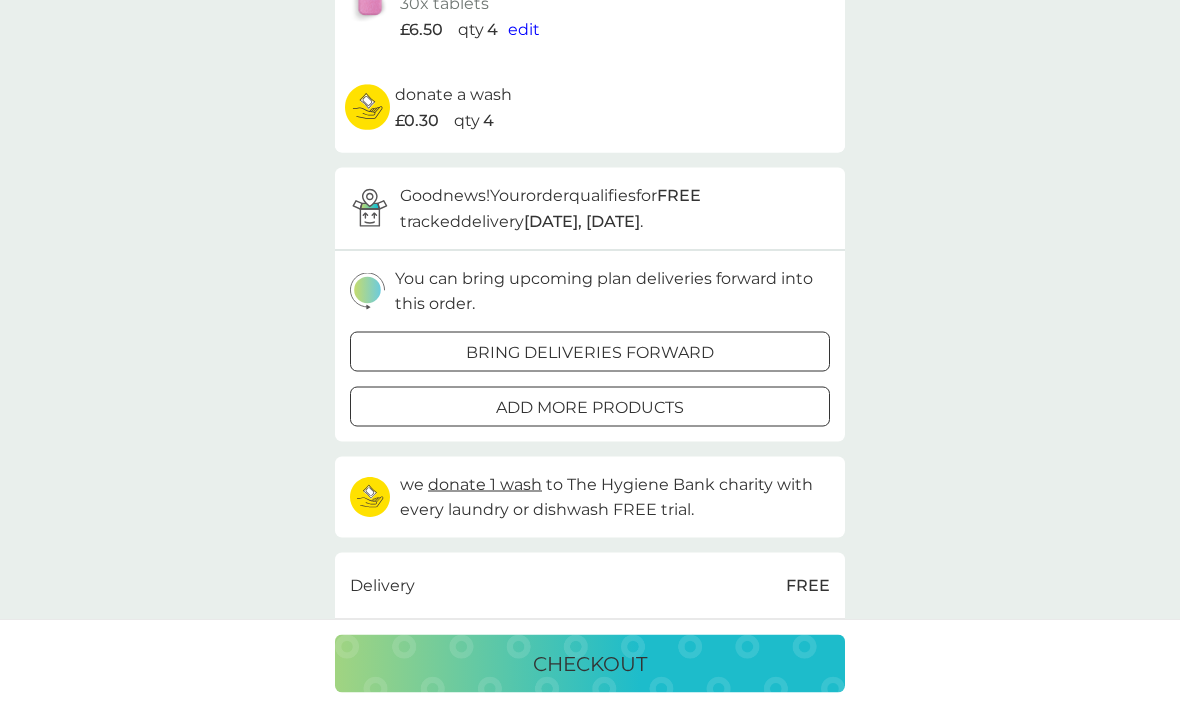scroll, scrollTop: 250, scrollLeft: 0, axis: vertical 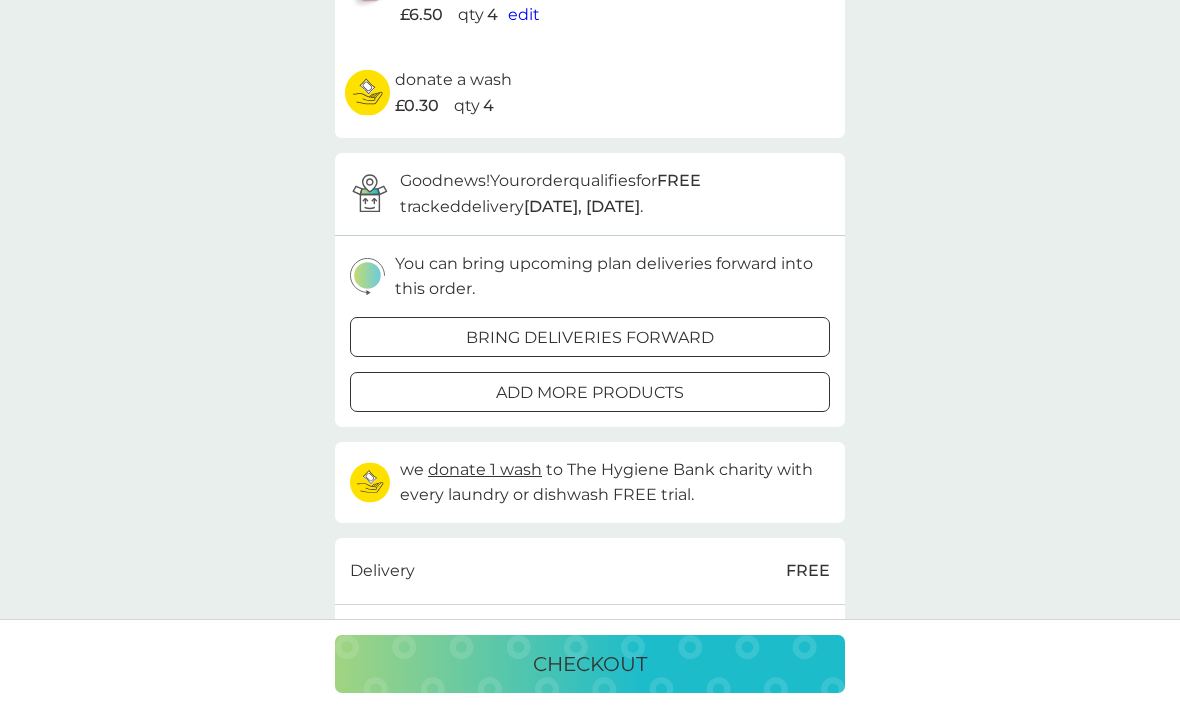 click on "checkout" at bounding box center (590, 664) 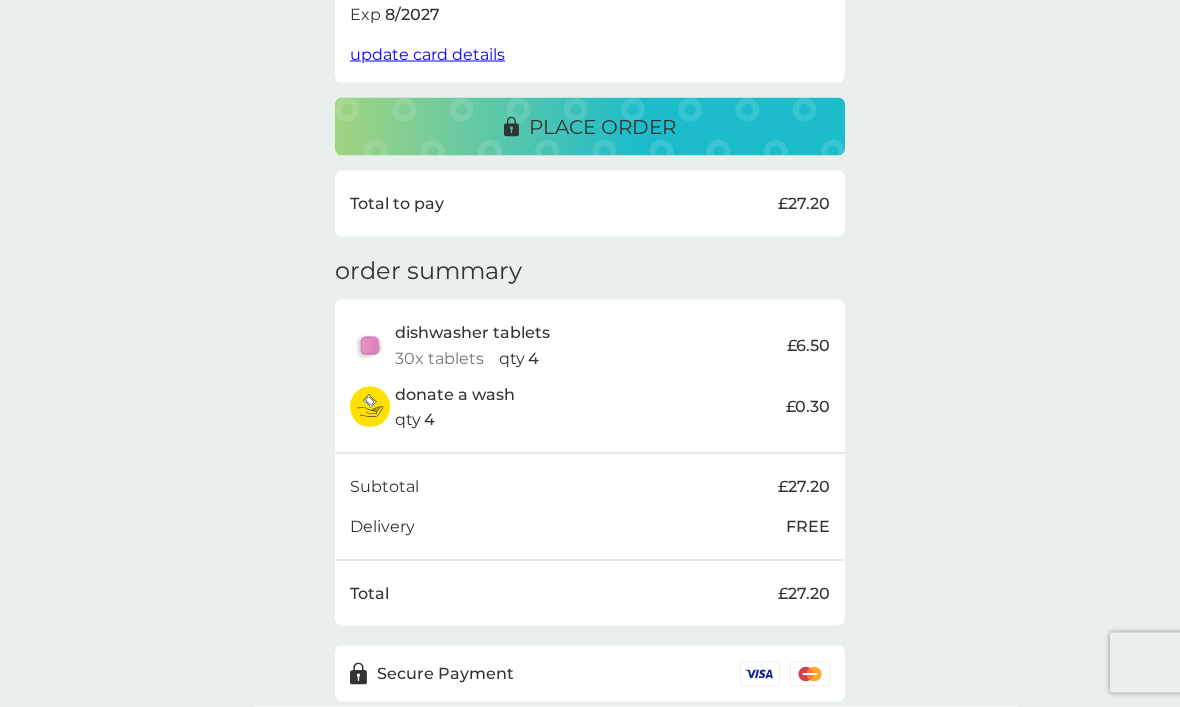 scroll, scrollTop: 437, scrollLeft: 0, axis: vertical 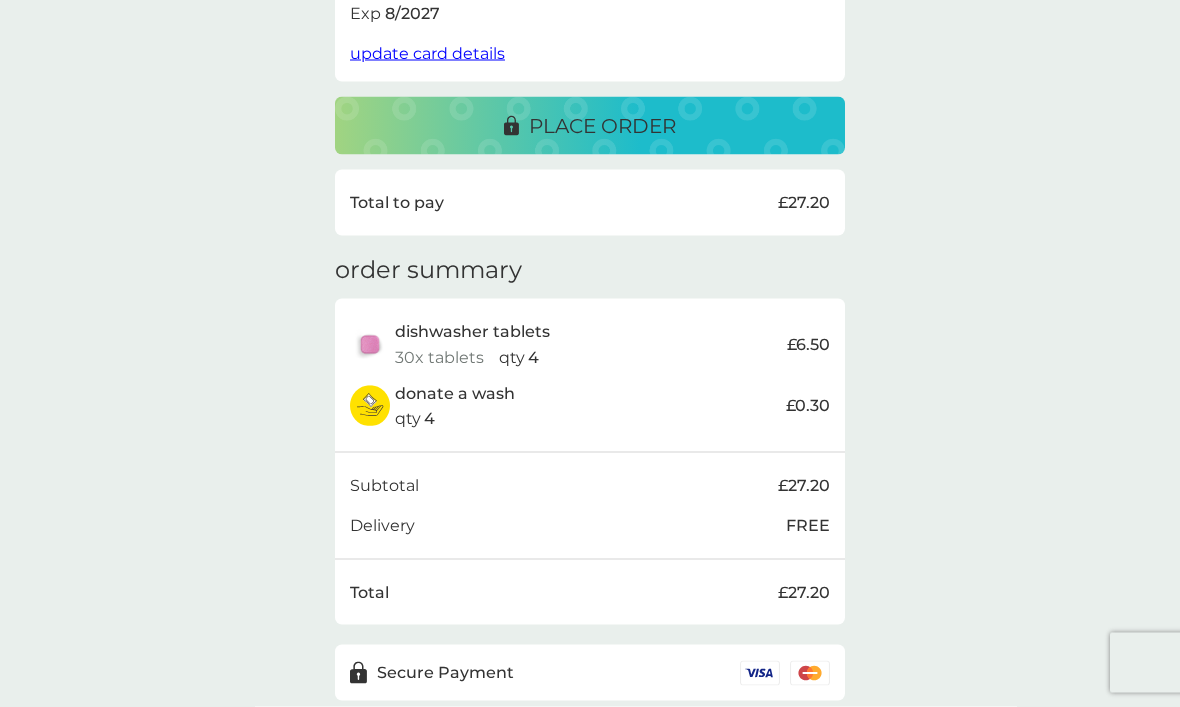 click on "place order" at bounding box center [590, 126] 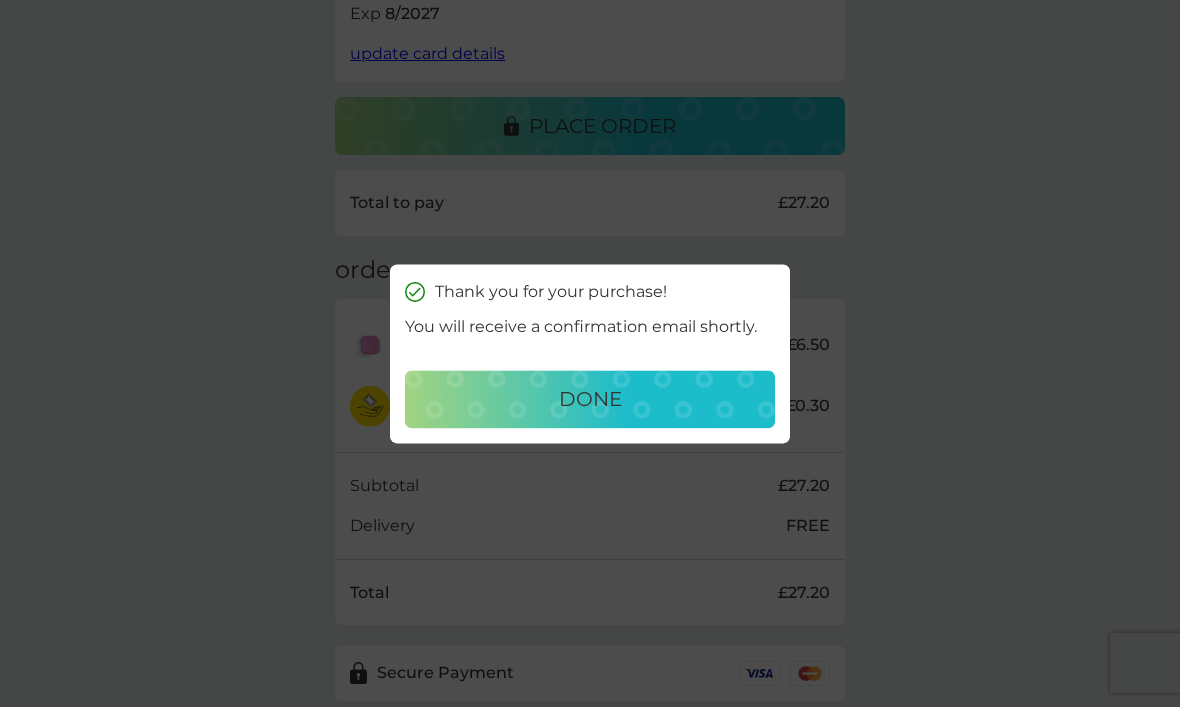 click on "done" at bounding box center (590, 399) 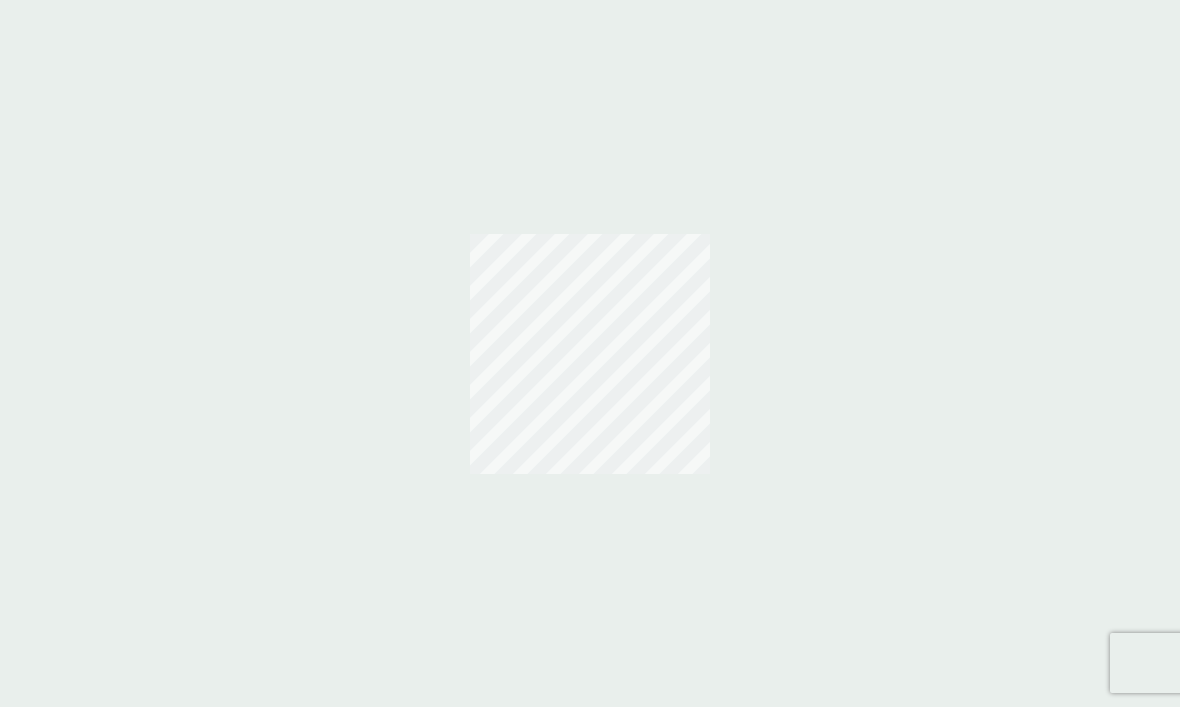 scroll, scrollTop: 0, scrollLeft: 0, axis: both 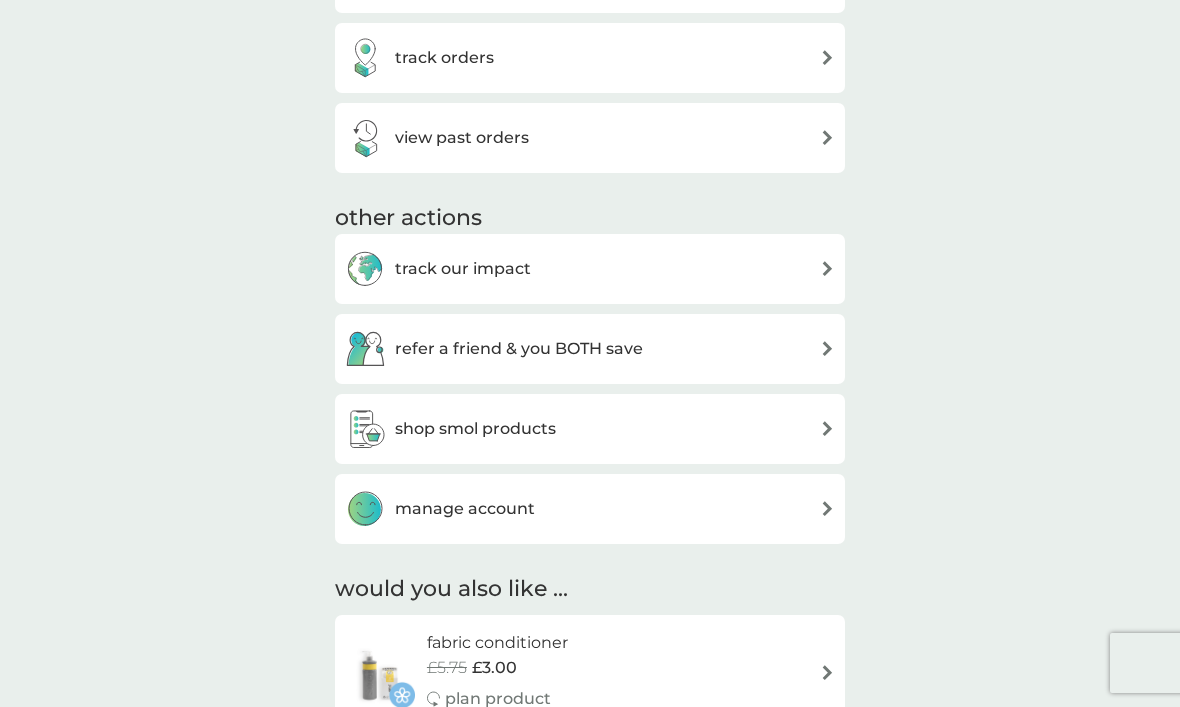 click at bounding box center (827, 348) 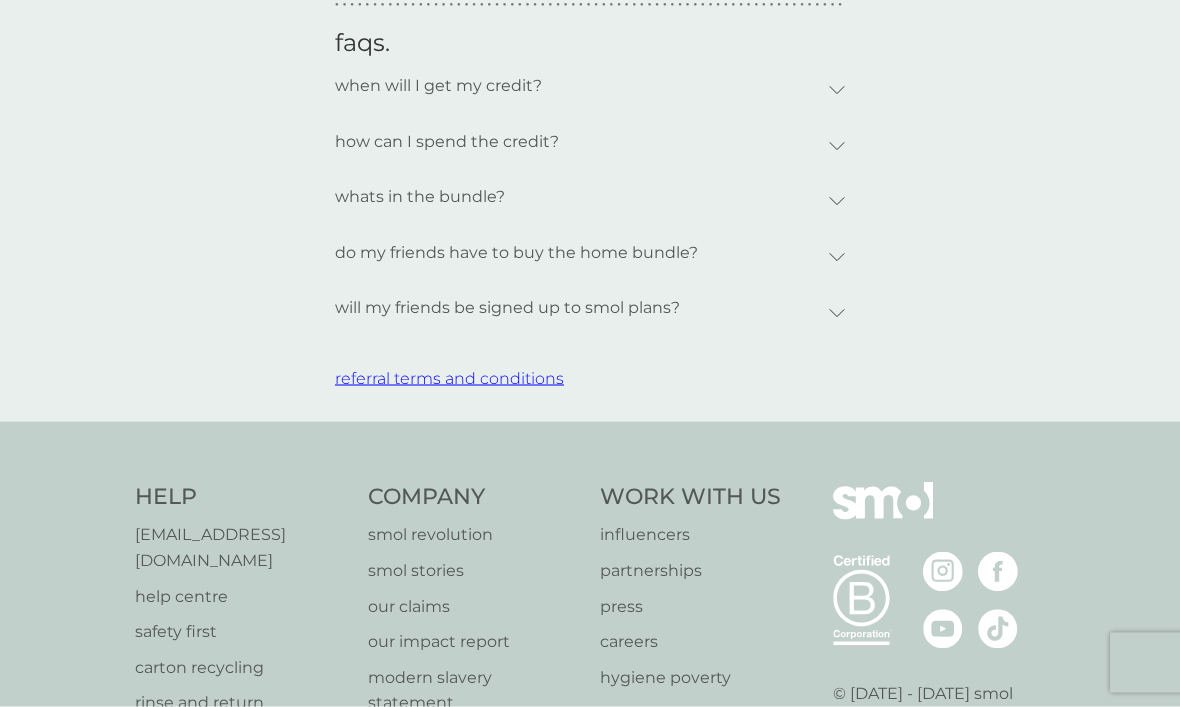 scroll, scrollTop: 849, scrollLeft: 0, axis: vertical 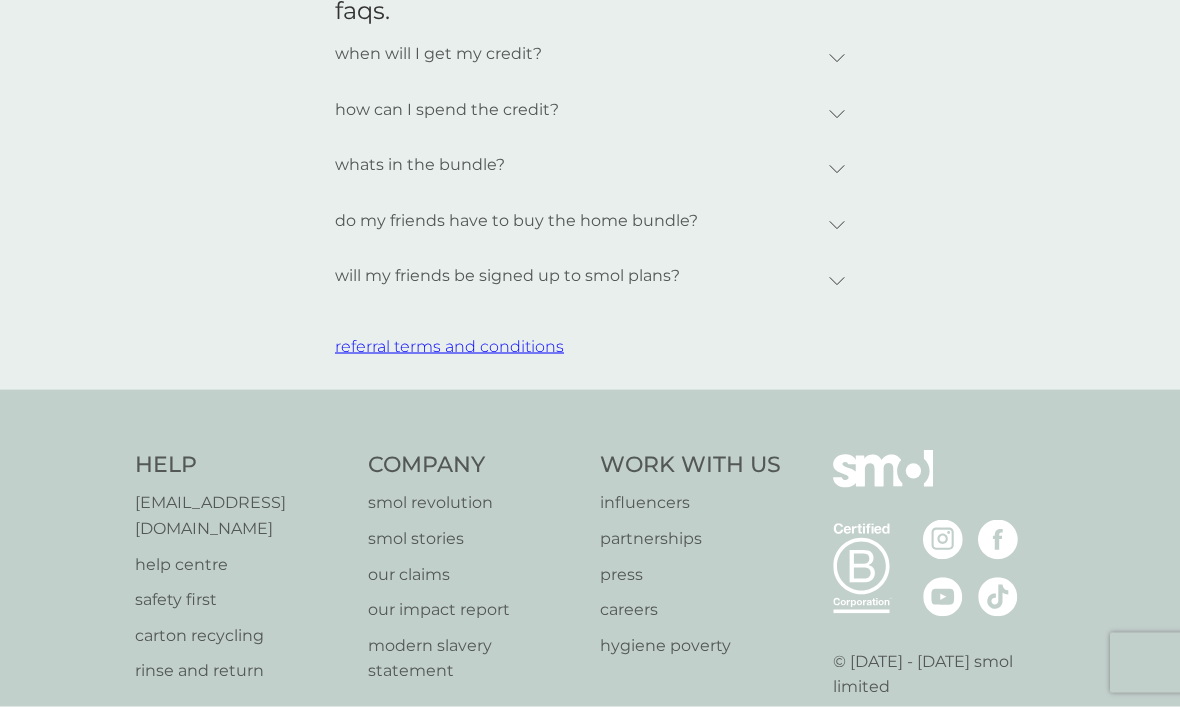 click on "whats in the bundle?" at bounding box center (420, 165) 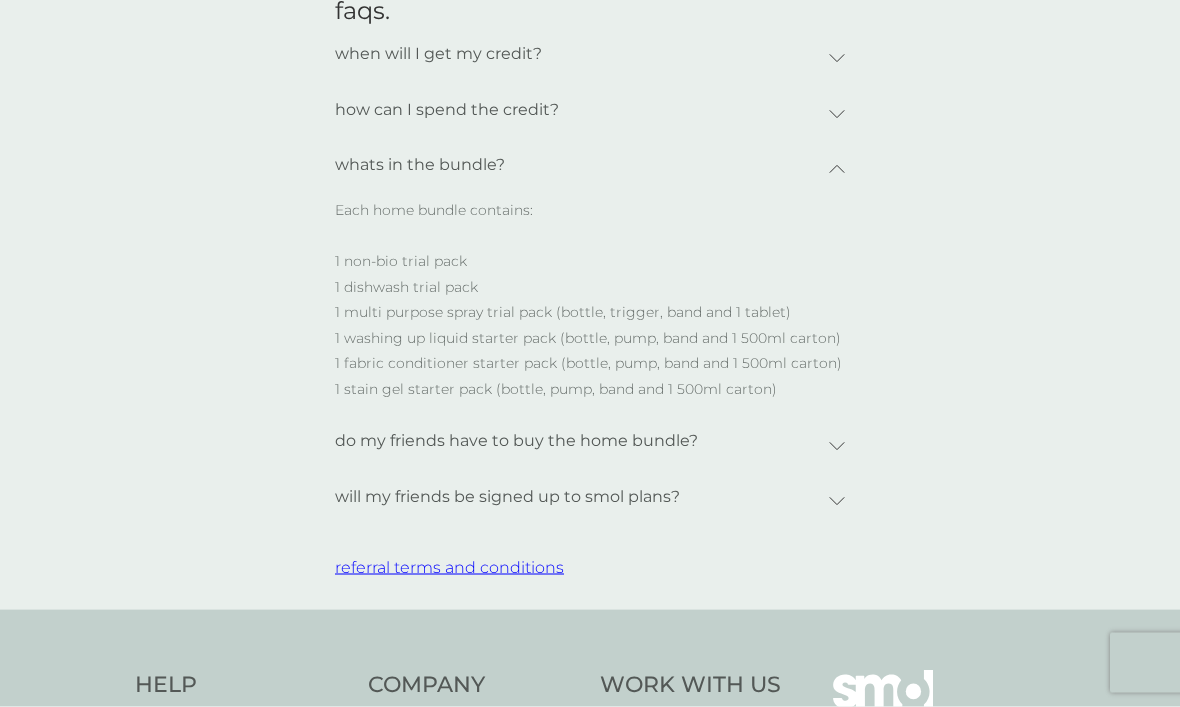 scroll, scrollTop: 850, scrollLeft: 0, axis: vertical 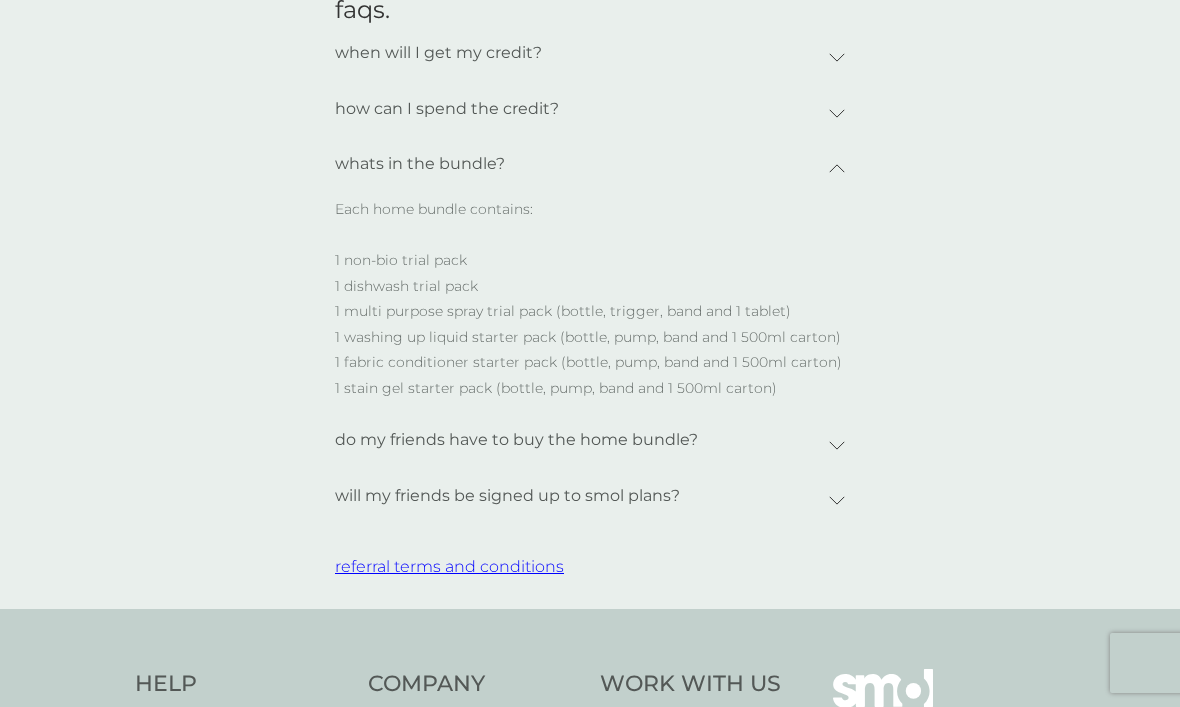 click on "do my friends have to buy the home bundle?" at bounding box center [590, 445] 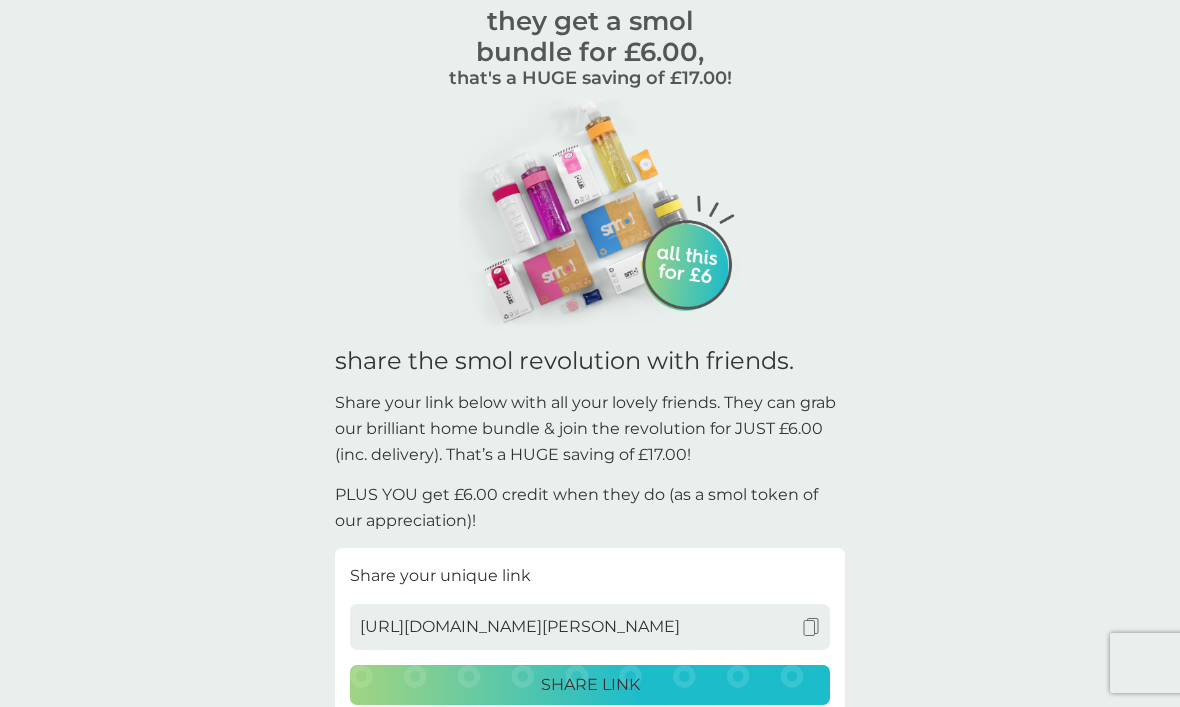 scroll, scrollTop: 132, scrollLeft: 0, axis: vertical 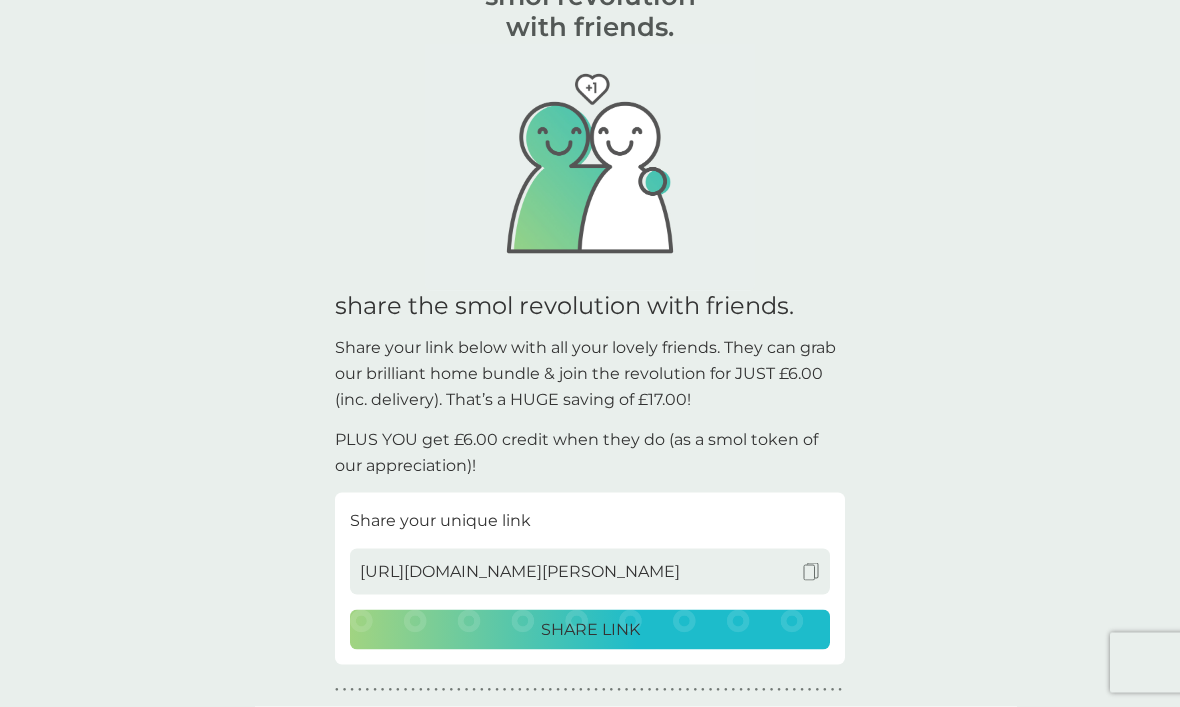 click on "get £6.00 credit
for every friend
that joins. they get a smol
bundle for £6.00, that's a HUGE saving of £17.00! share the
smol revolution
with friends. get £6.00 credit
for every friend
that joins. they get a smol
bundle for £6.00, that's a HUGE saving of £17.00! share the
smol revolution
with friends. get £6.00 credit
for every friend
that joins. ‹ › share the smol revolution with friends. Share your link below with all your lovely friends. They can grab our brilliant home bundle & join the revolution for JUST £6.00 (inc. delivery). That’s a HUGE saving of £17.00!  PLUS YOU get £6.00 credit when they do (as a smol token of our appreciation)! Share your unique link [URL][DOMAIN_NAME][PERSON_NAME] SHARE LINK ● ● ● ● ● ● ● ● ● ● ● ● ● ● ● ● ● ● ● ● ● ● ● ● ● ● ● ● ● ● ● ● ● ● ● ● ● ● ● ● ● ● ● ● ● ● ● ● ● ● ● ● ● ● ● ● ● ● ● ● ● ● ● ● ● ● ● ● ● ● faqs." at bounding box center [590, 688] 